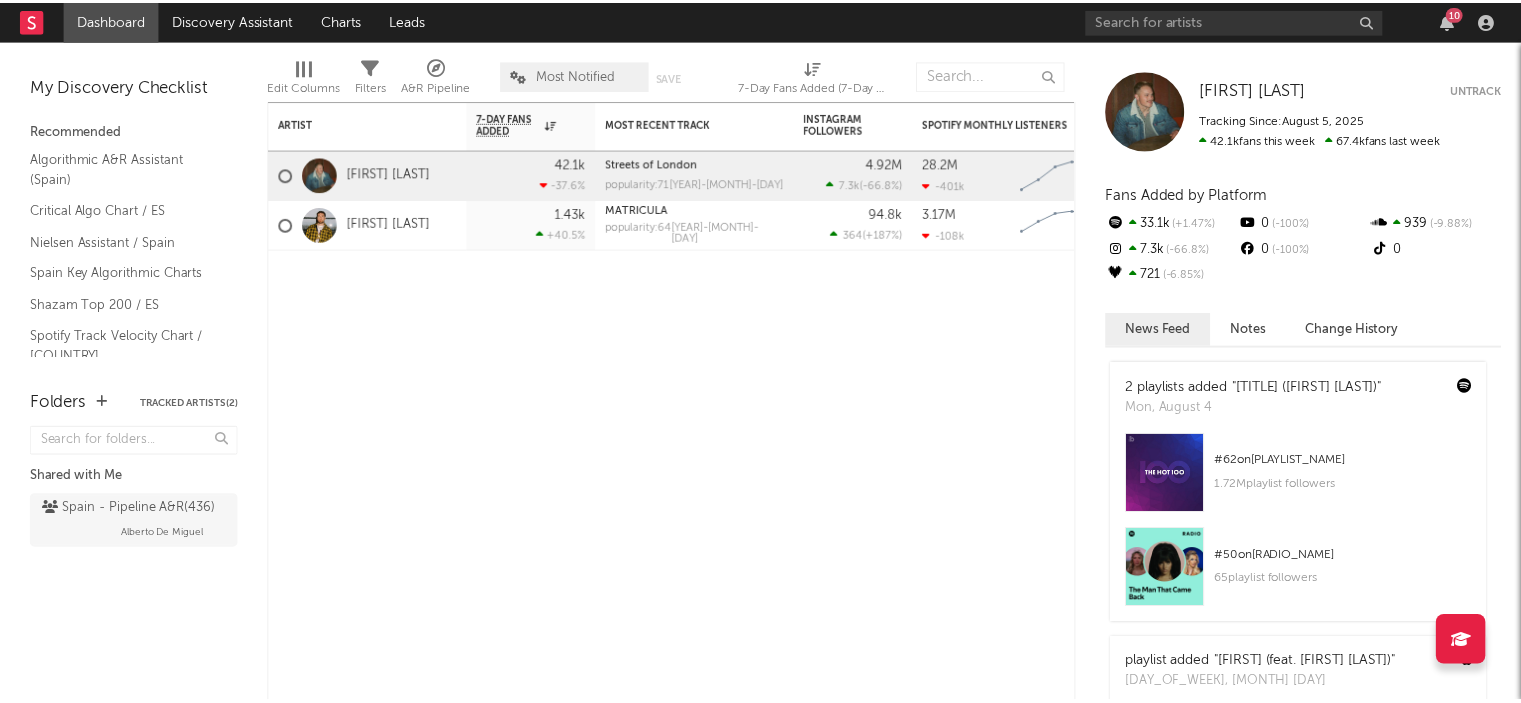 scroll, scrollTop: 0, scrollLeft: 0, axis: both 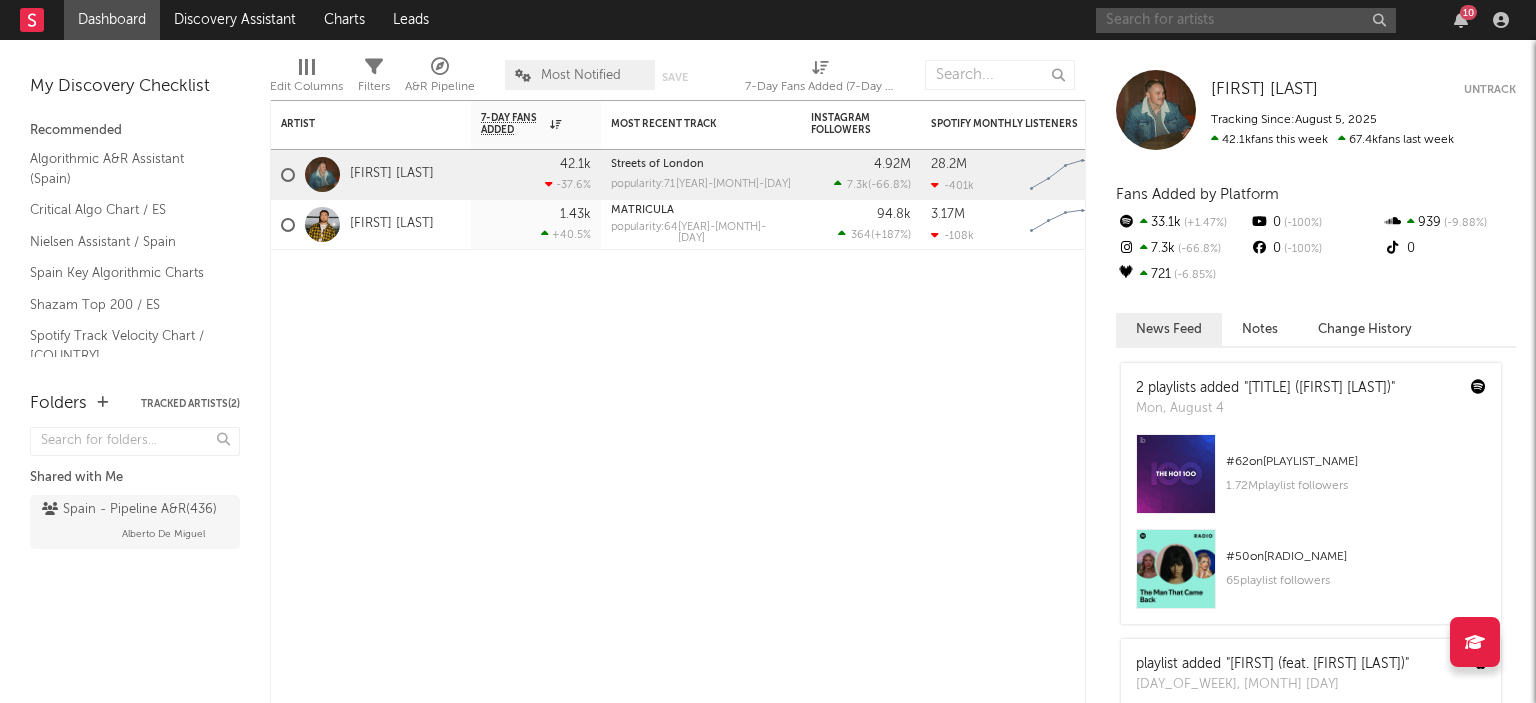 click at bounding box center (1246, 20) 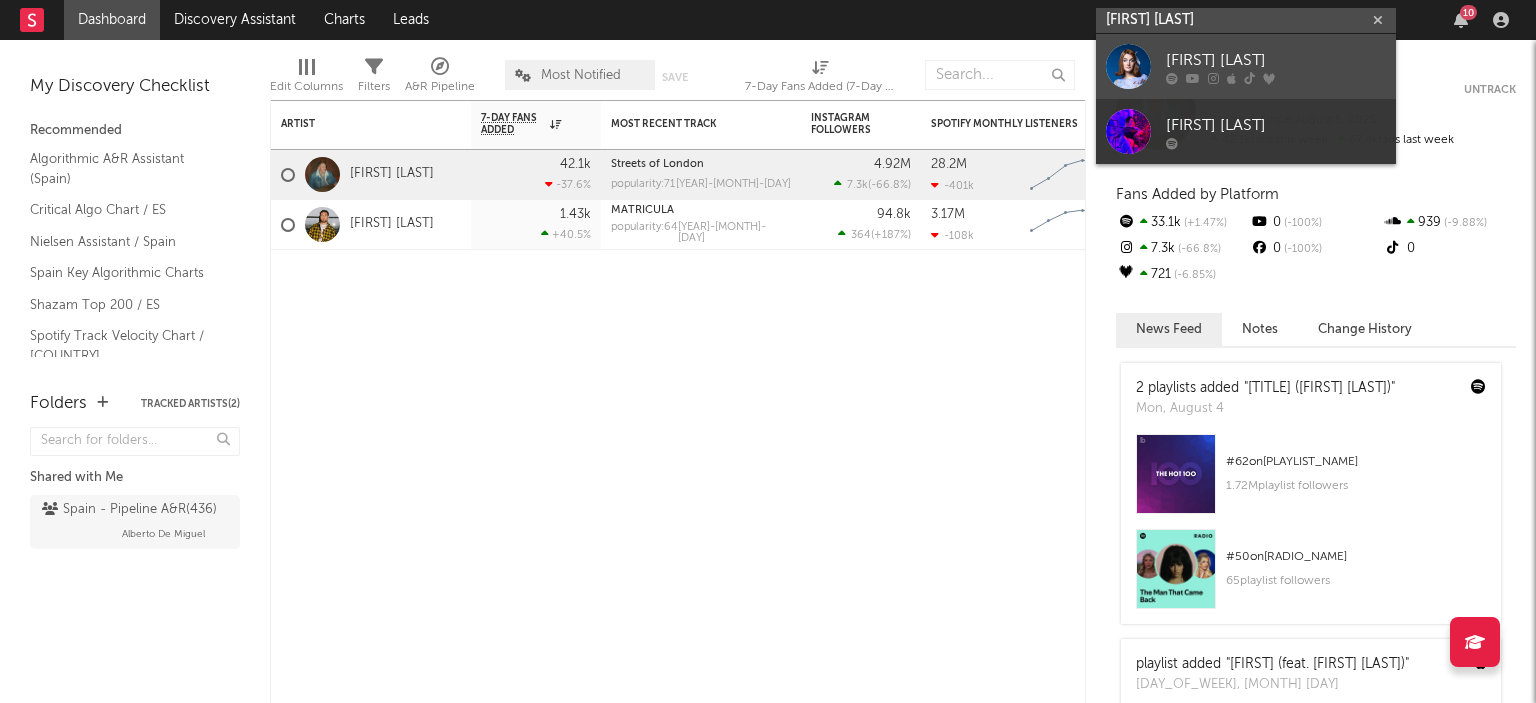 type on "marta berlin" 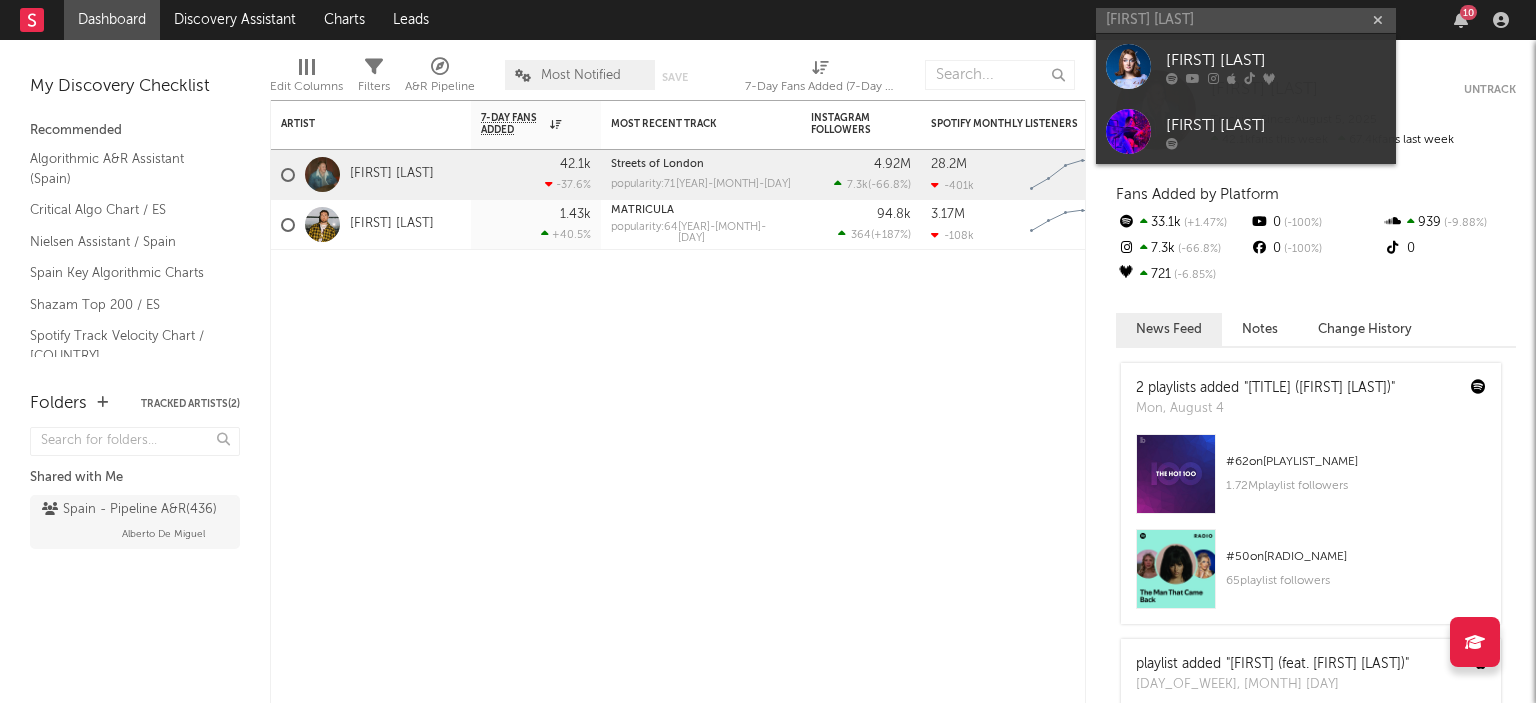 click on "[FIRST] [LAST]" at bounding box center [1276, 60] 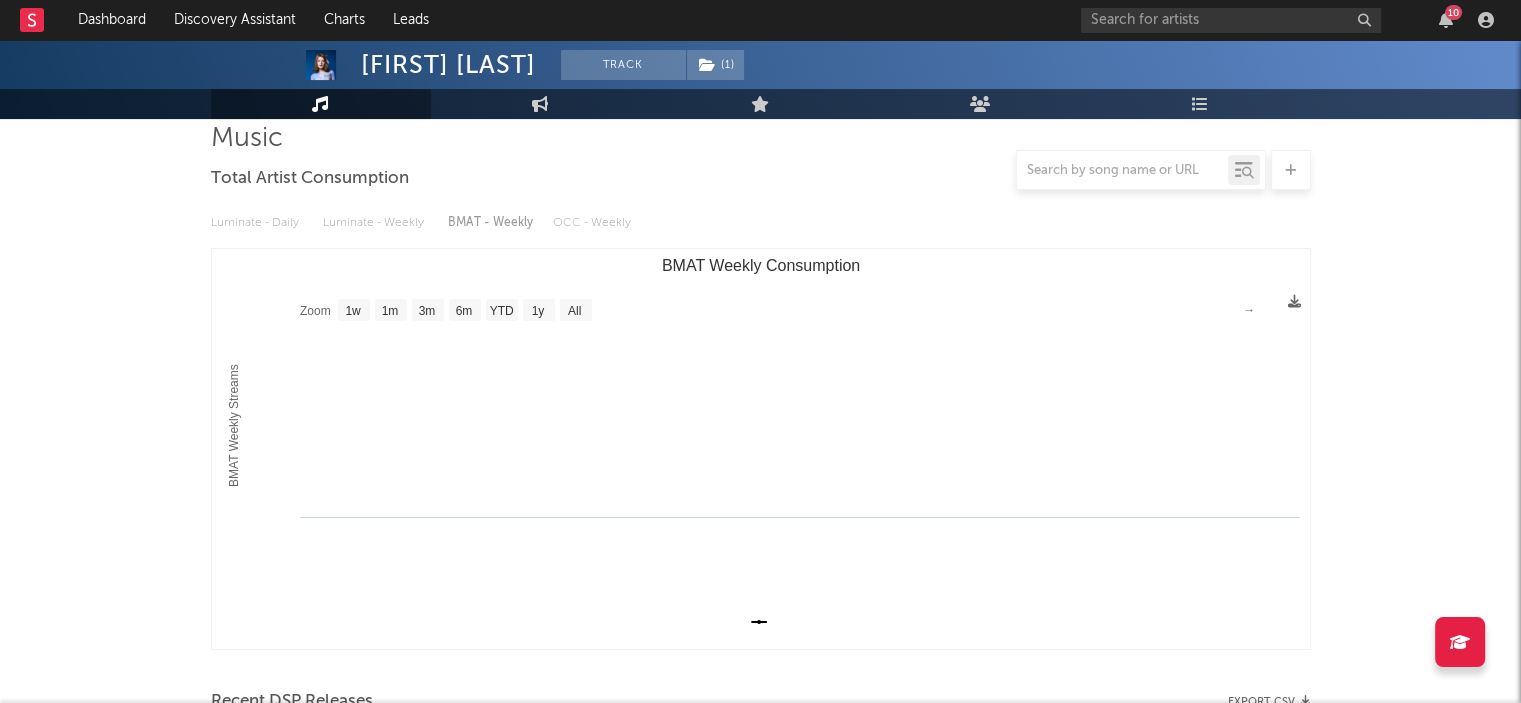 scroll, scrollTop: 100, scrollLeft: 0, axis: vertical 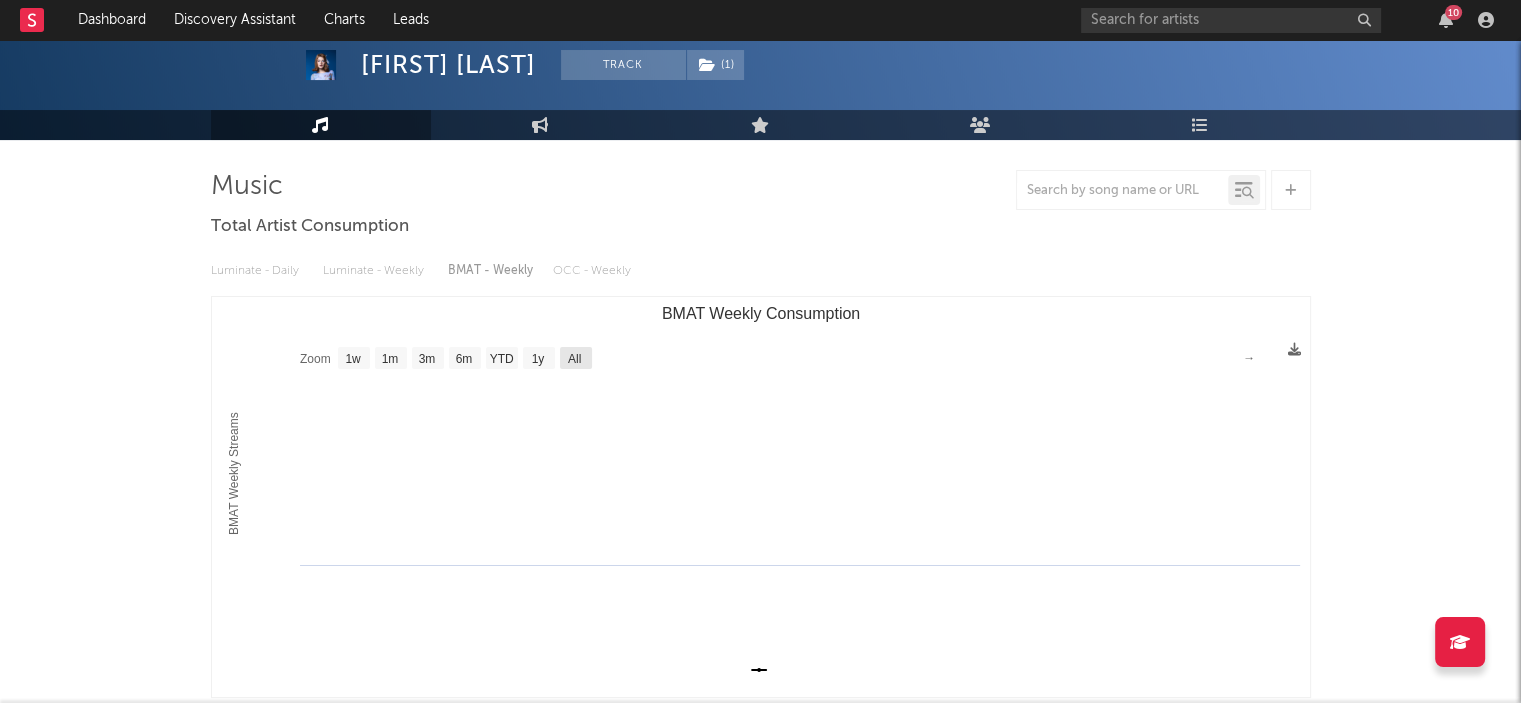 click 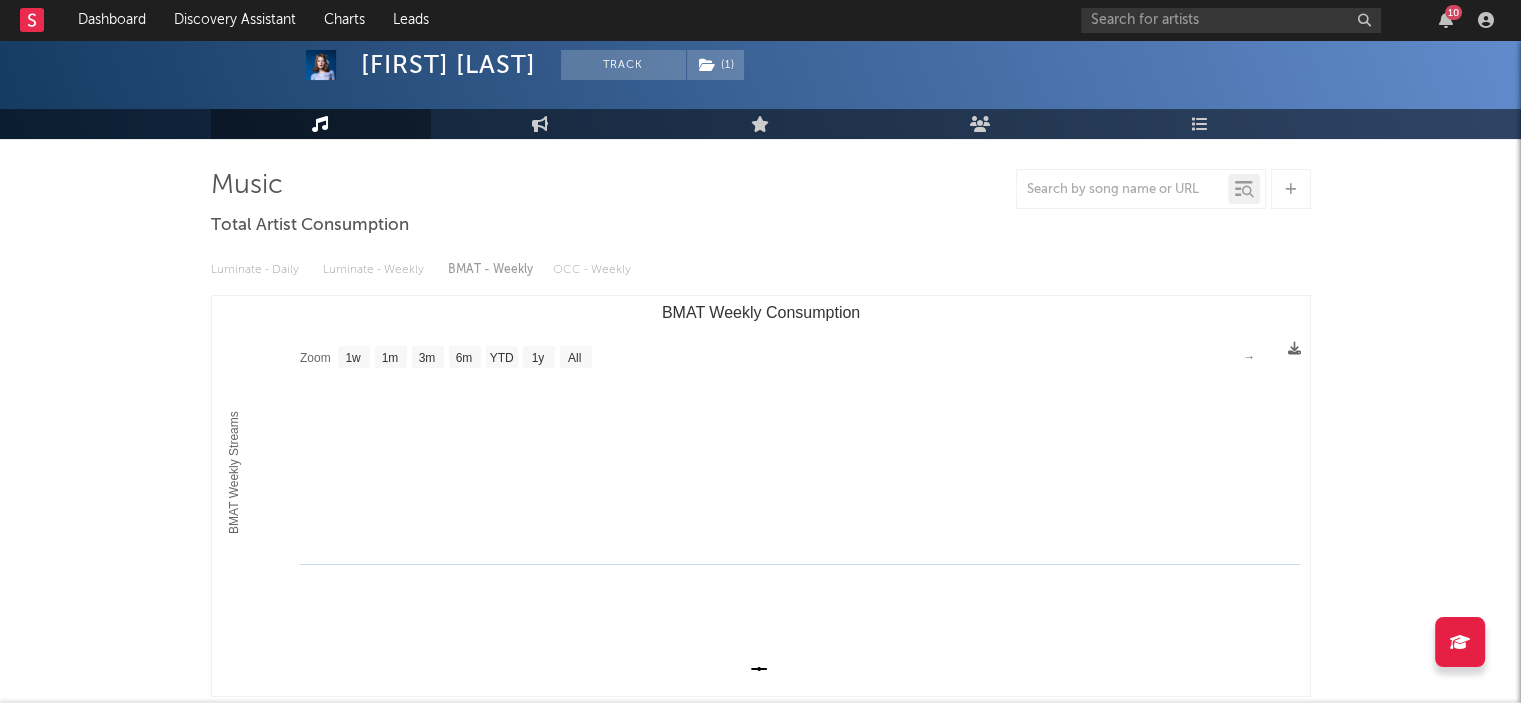 scroll, scrollTop: 100, scrollLeft: 0, axis: vertical 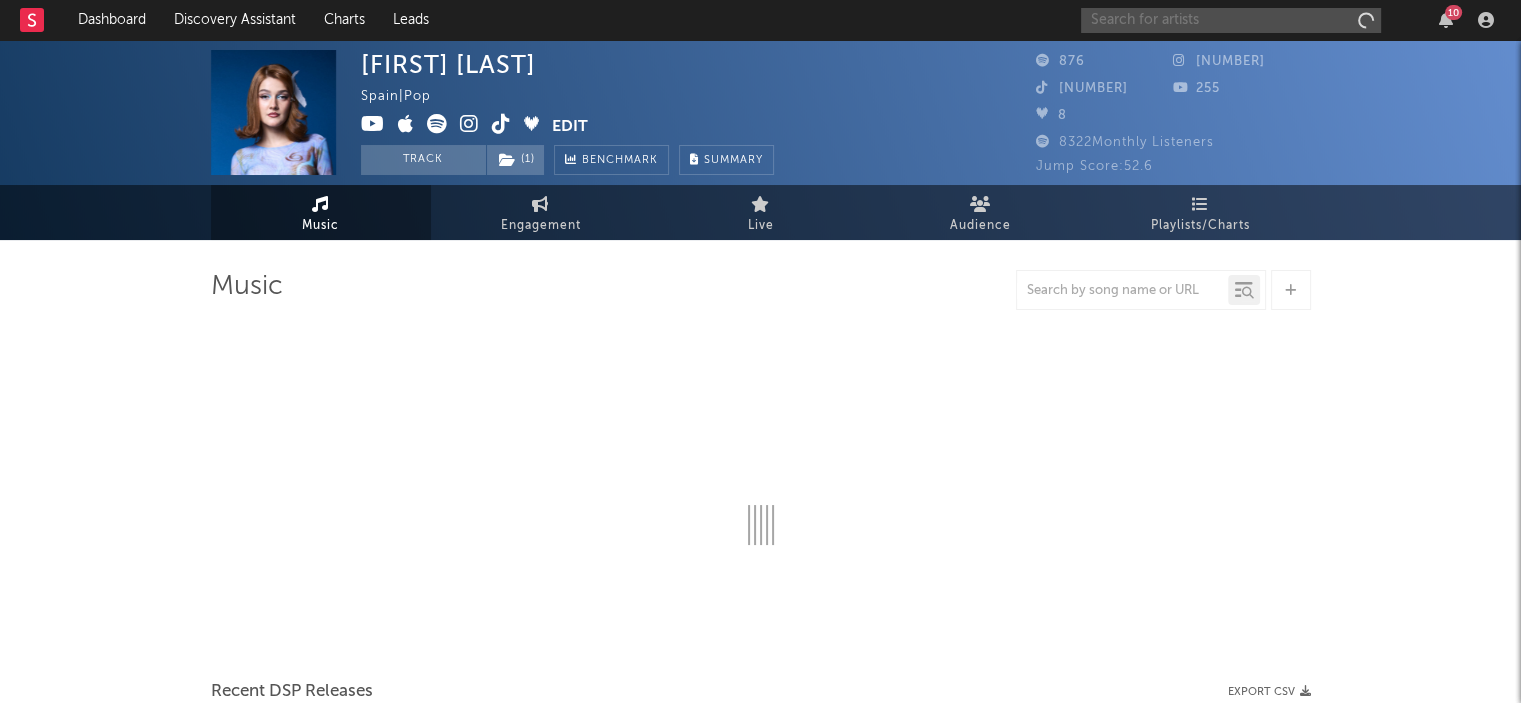 click at bounding box center [1231, 20] 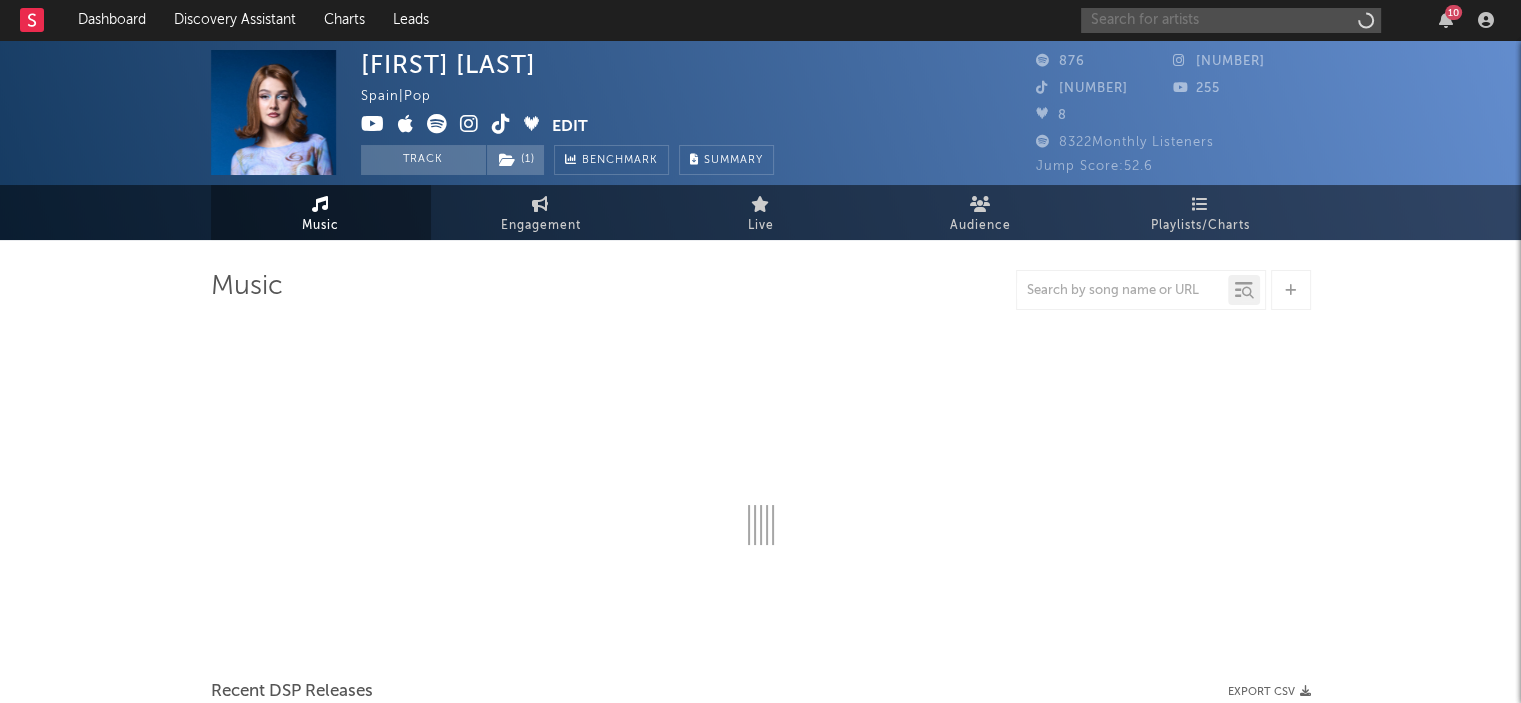 select on "1w" 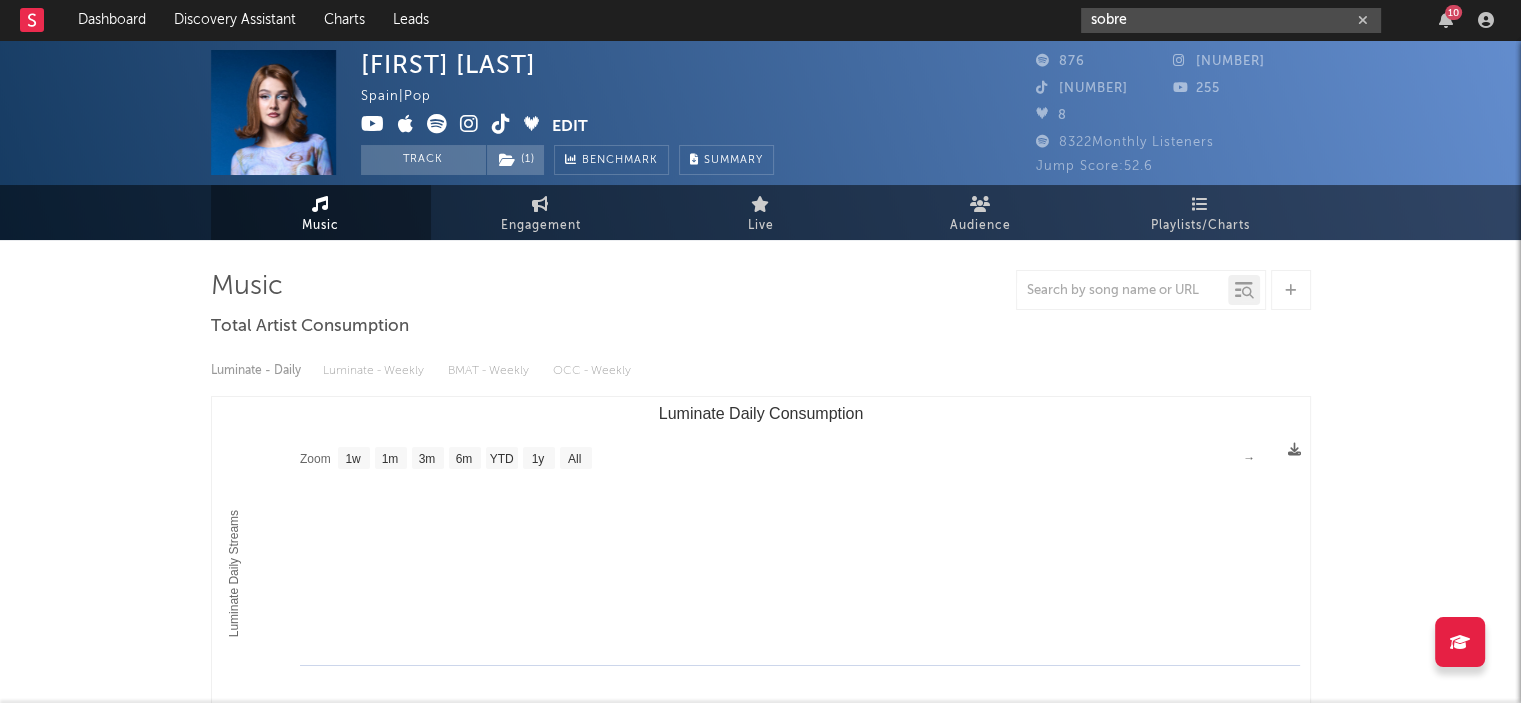 click on "sobre" at bounding box center (1231, 20) 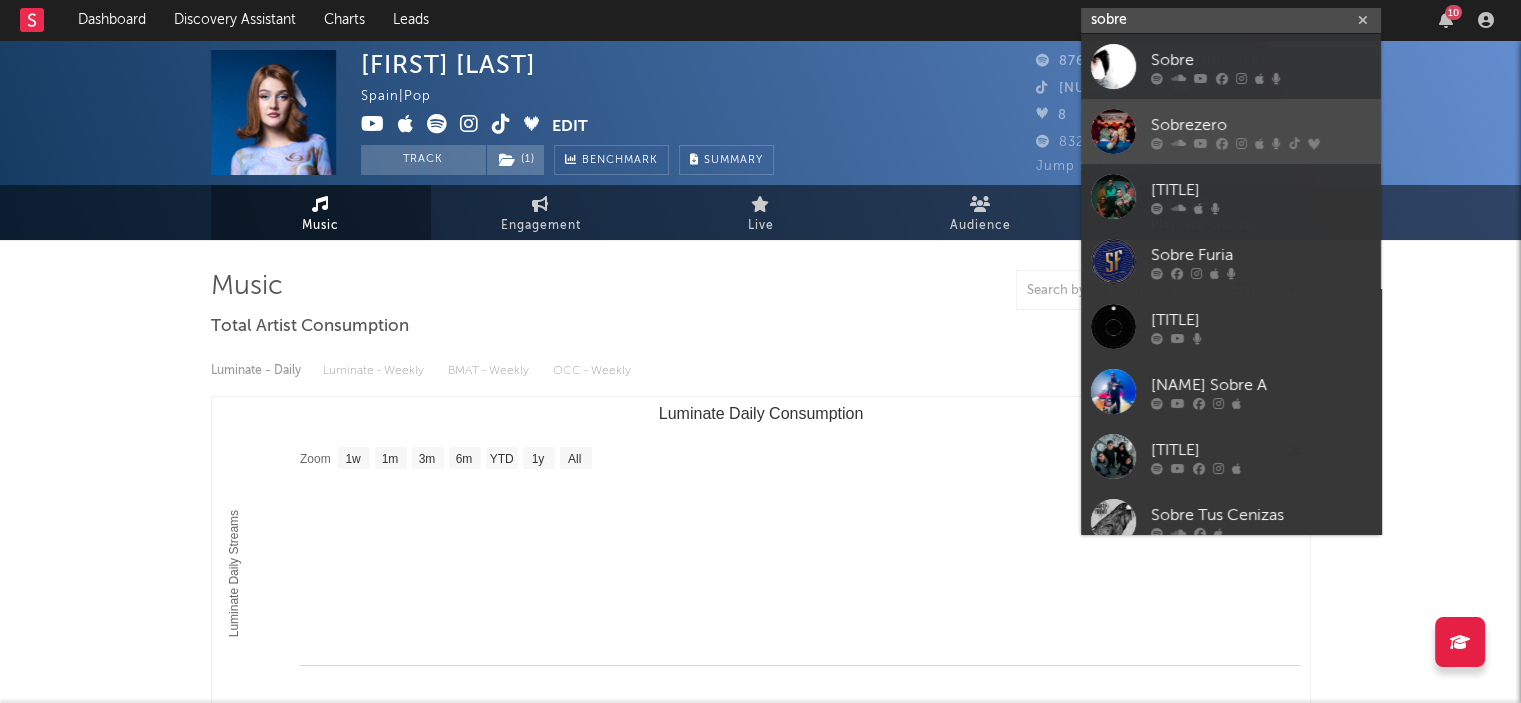 type on "sobre" 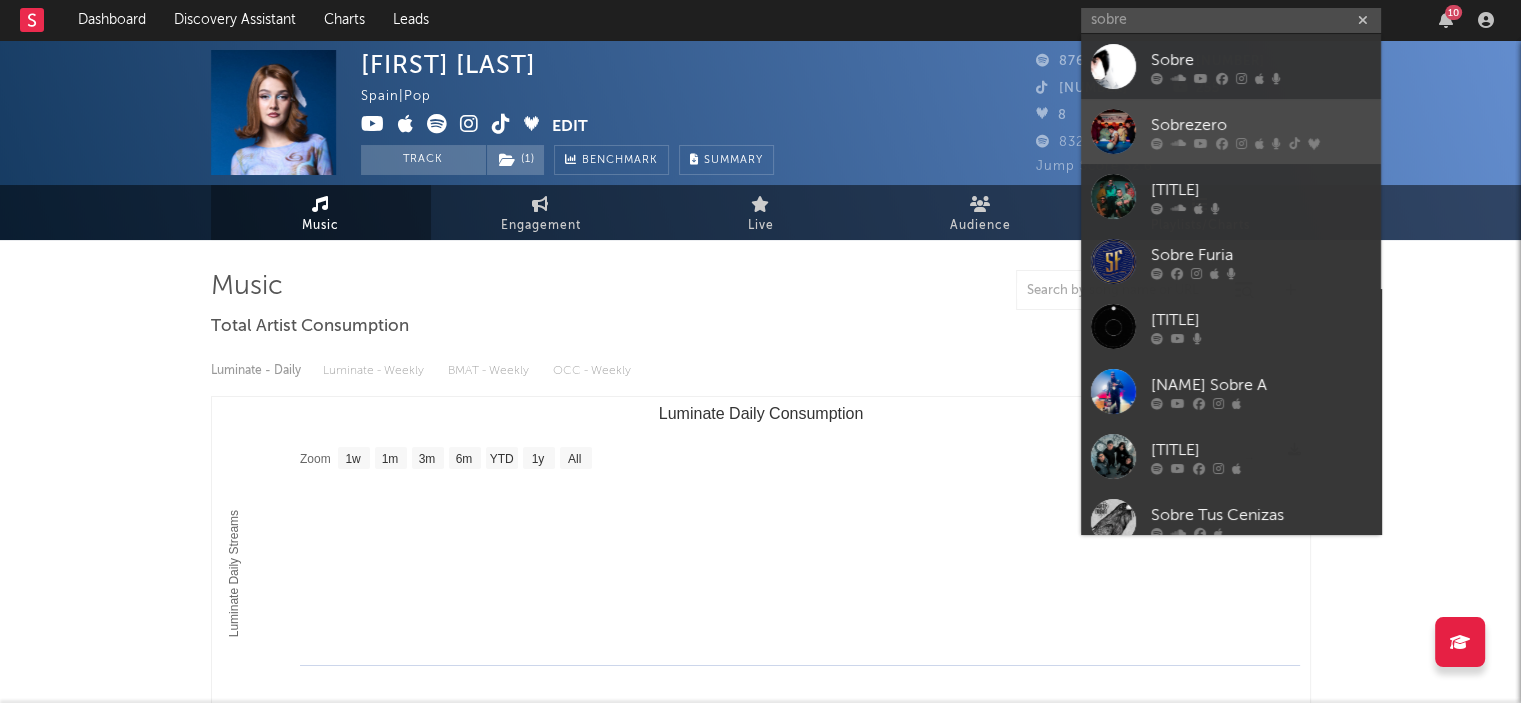 click on "Sobrezero" at bounding box center (1261, 125) 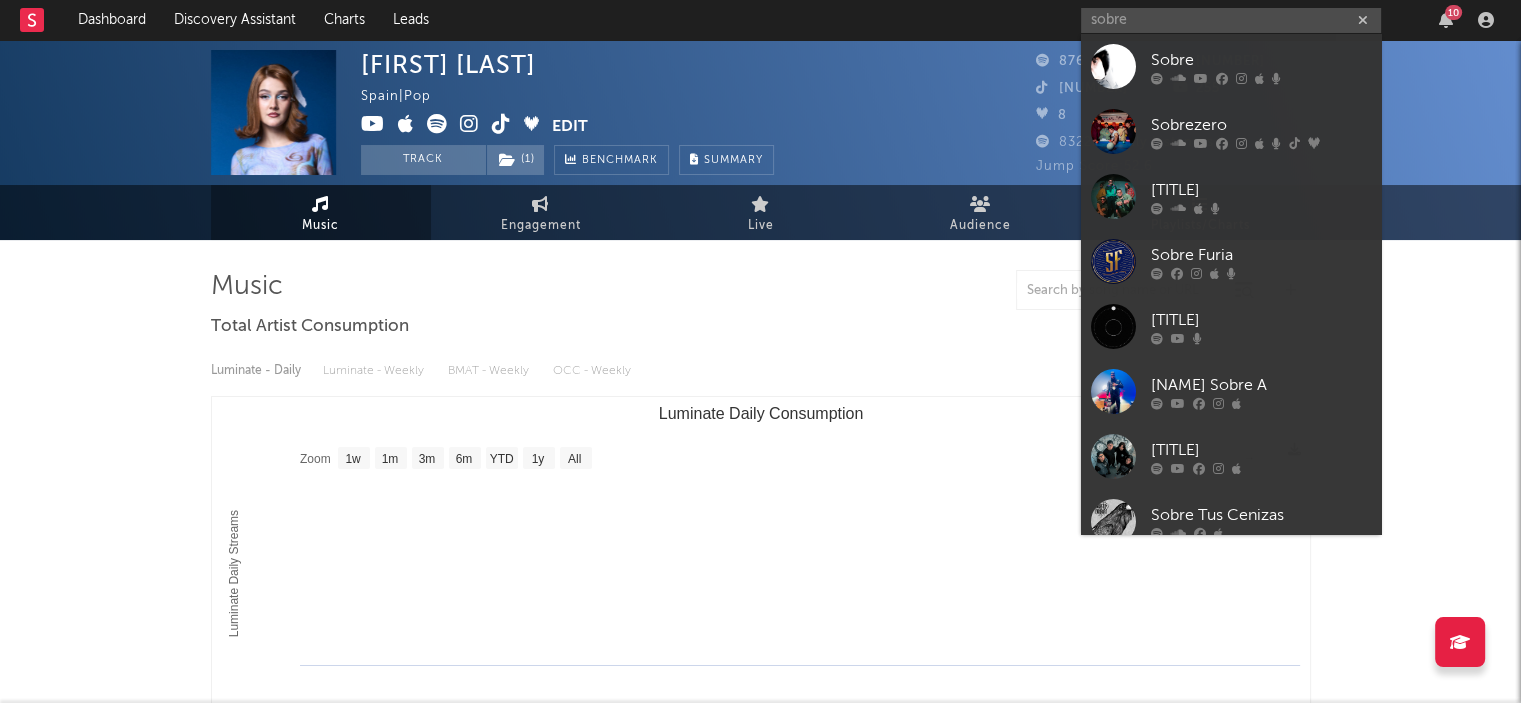 type 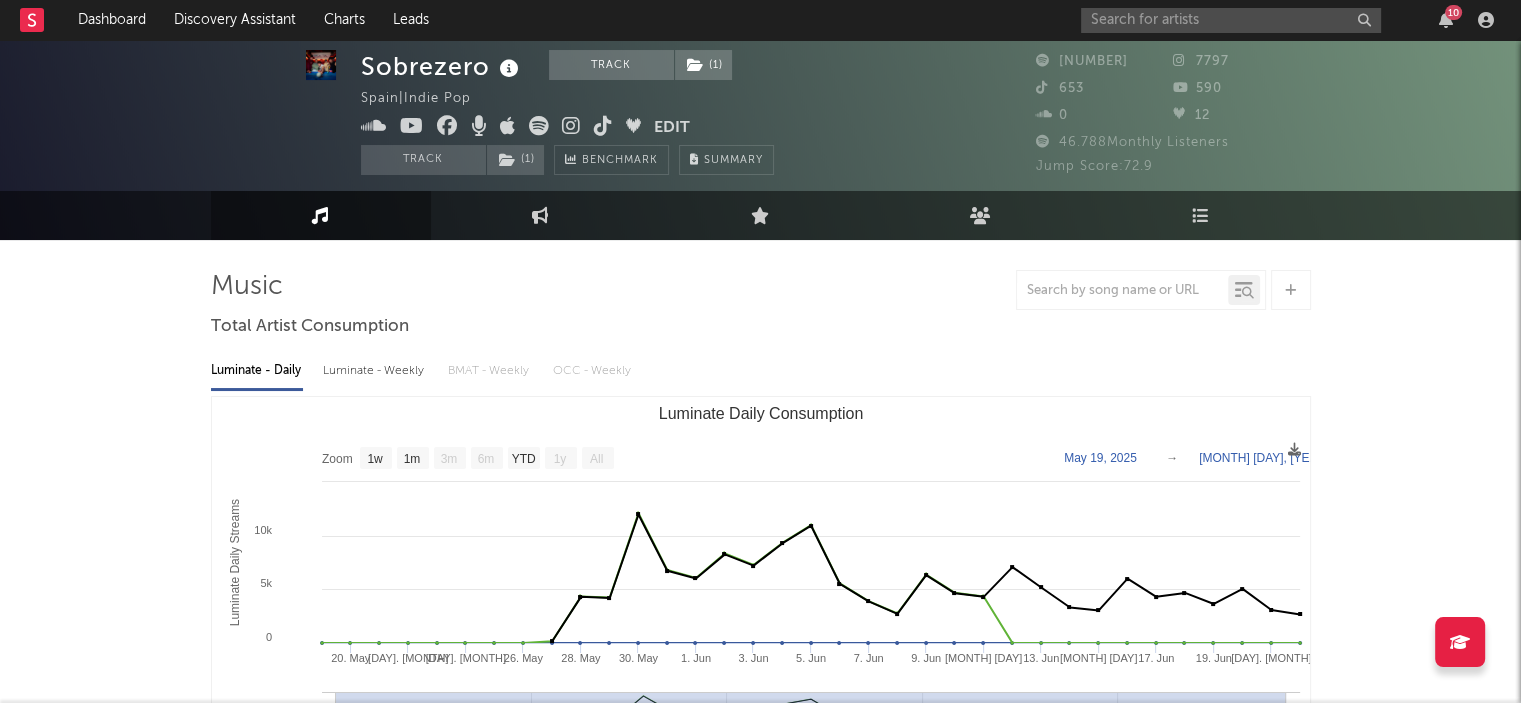 scroll, scrollTop: 200, scrollLeft: 0, axis: vertical 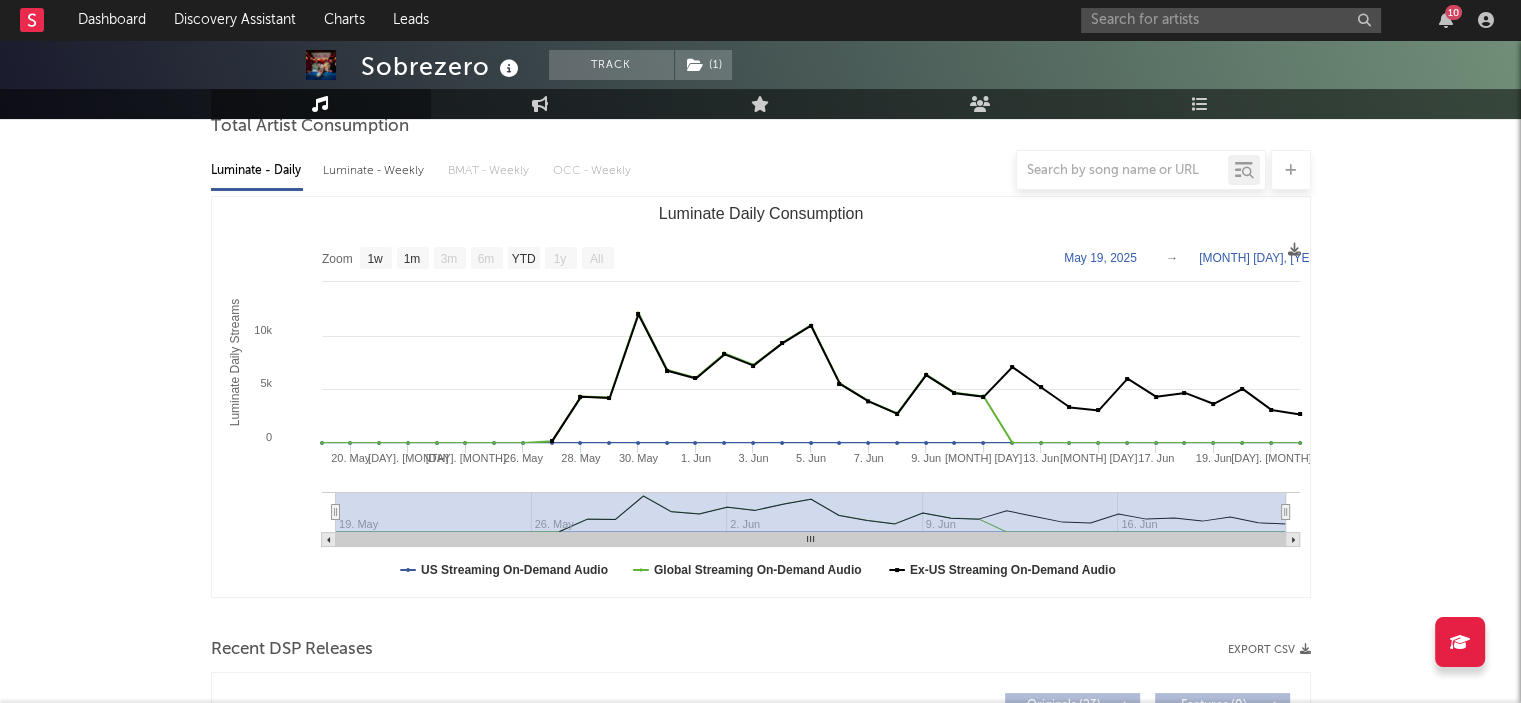 click on "All" 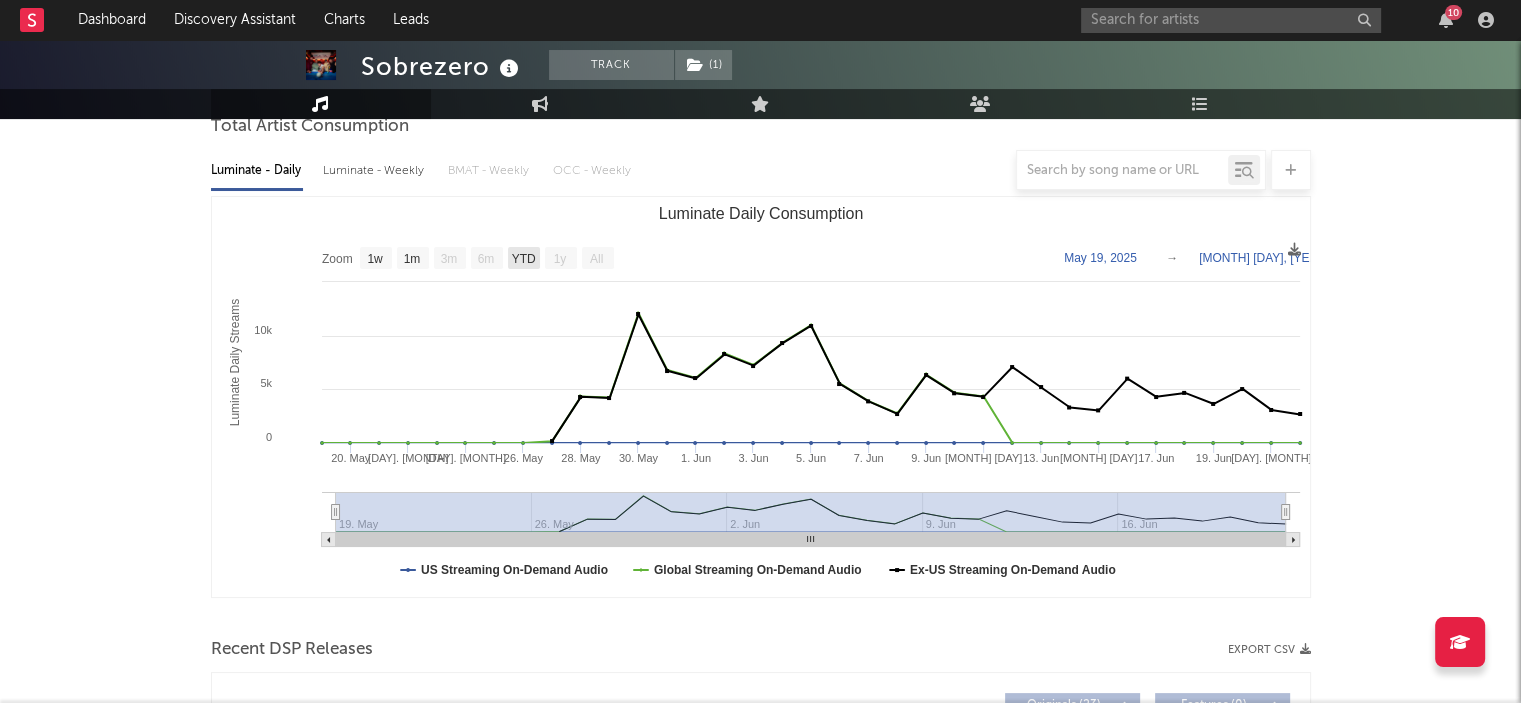 drag, startPoint x: 529, startPoint y: 251, endPoint x: 545, endPoint y: 256, distance: 16.763054 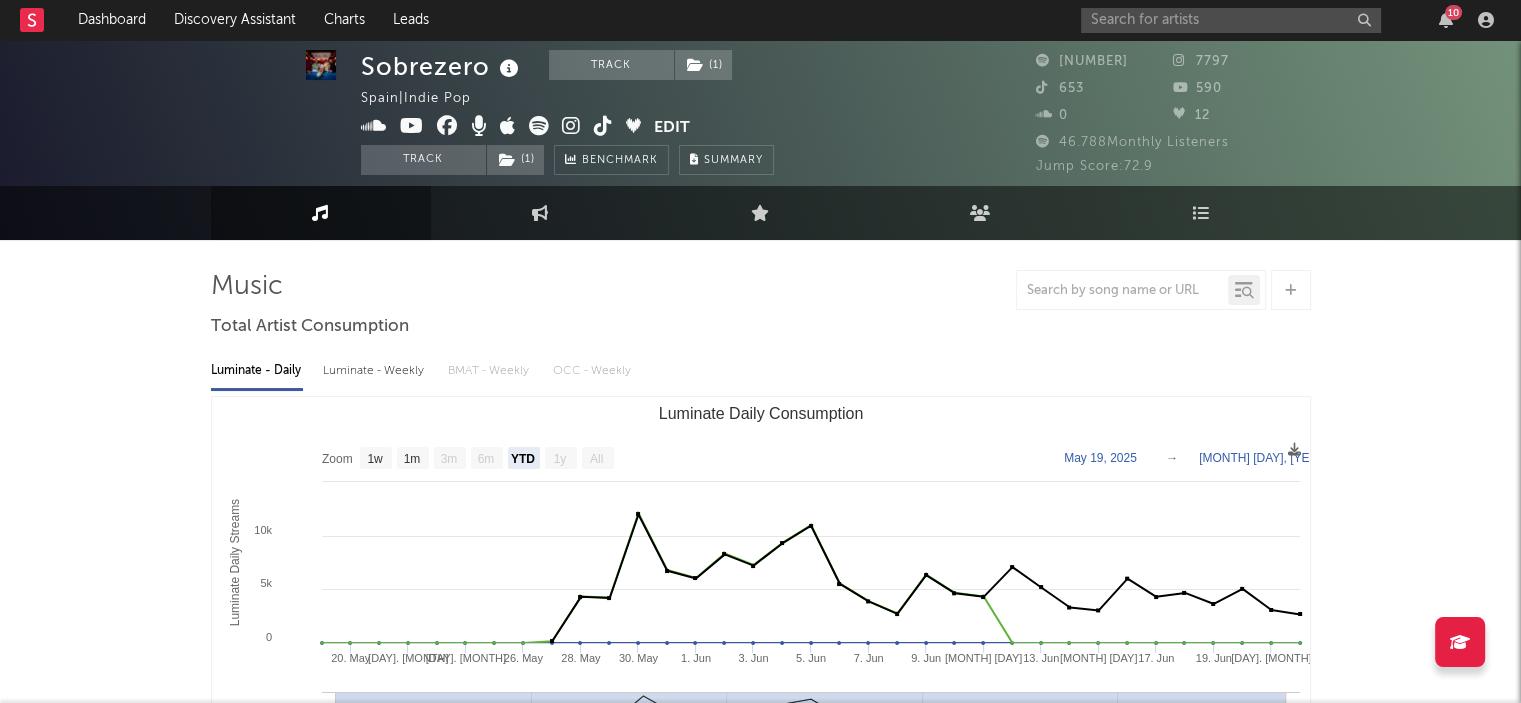scroll, scrollTop: 200, scrollLeft: 0, axis: vertical 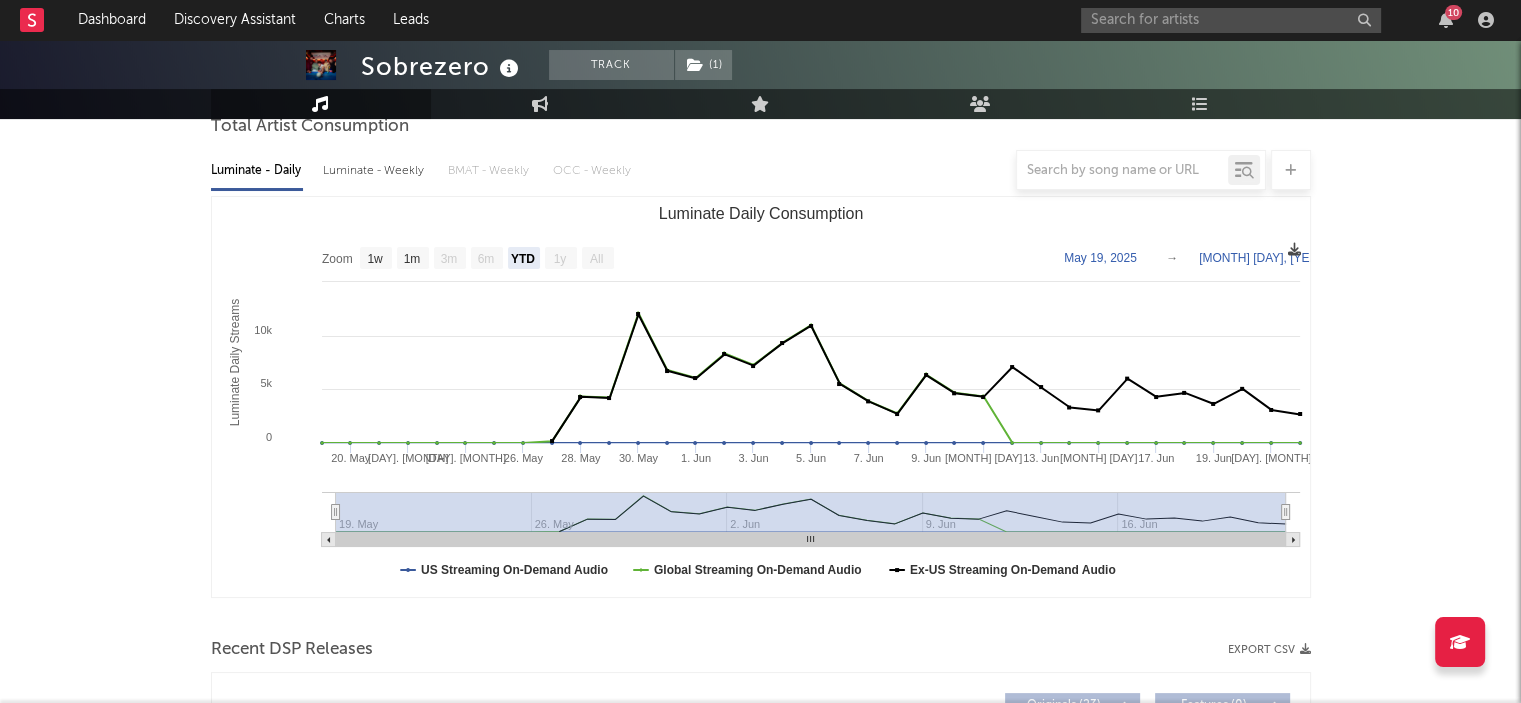 click at bounding box center [1294, 251] 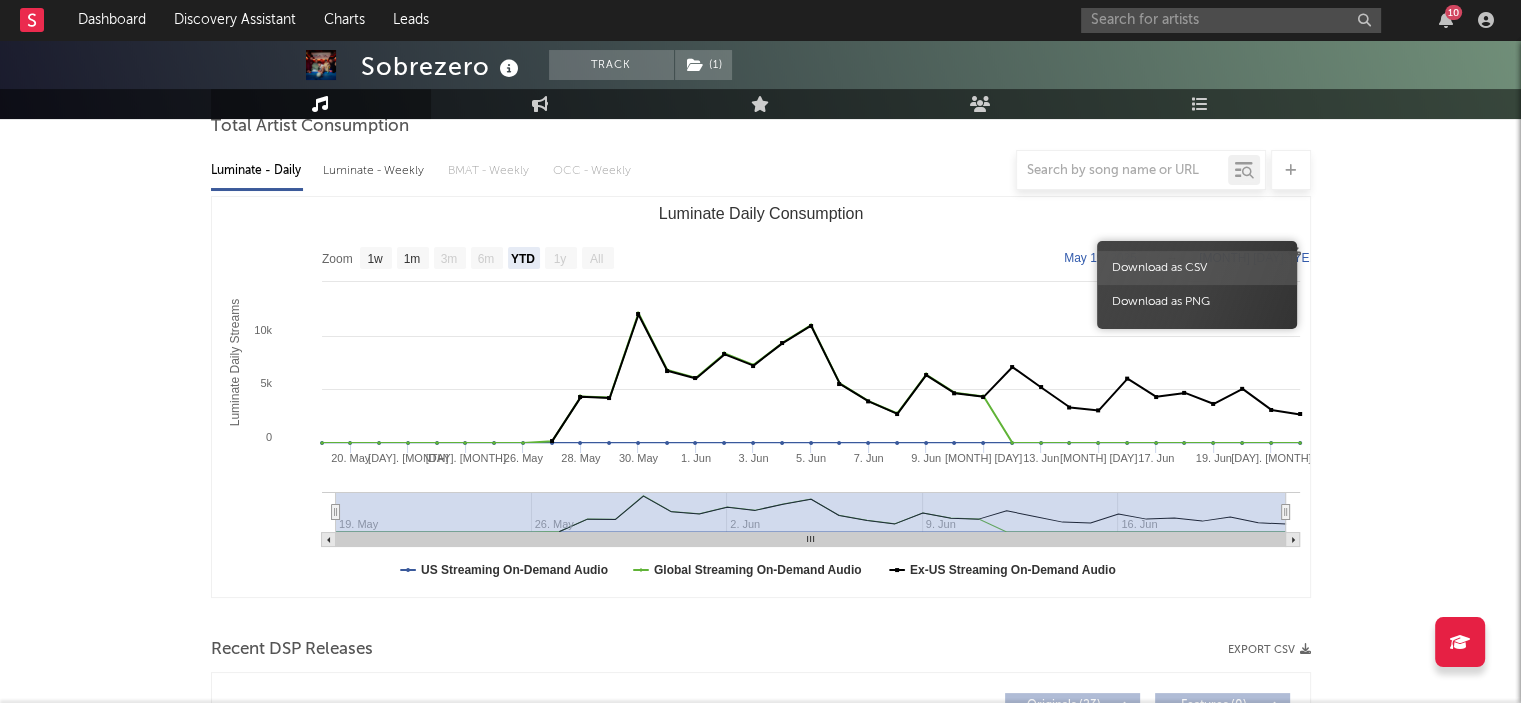 click on "Download as CSV" at bounding box center [1197, 268] 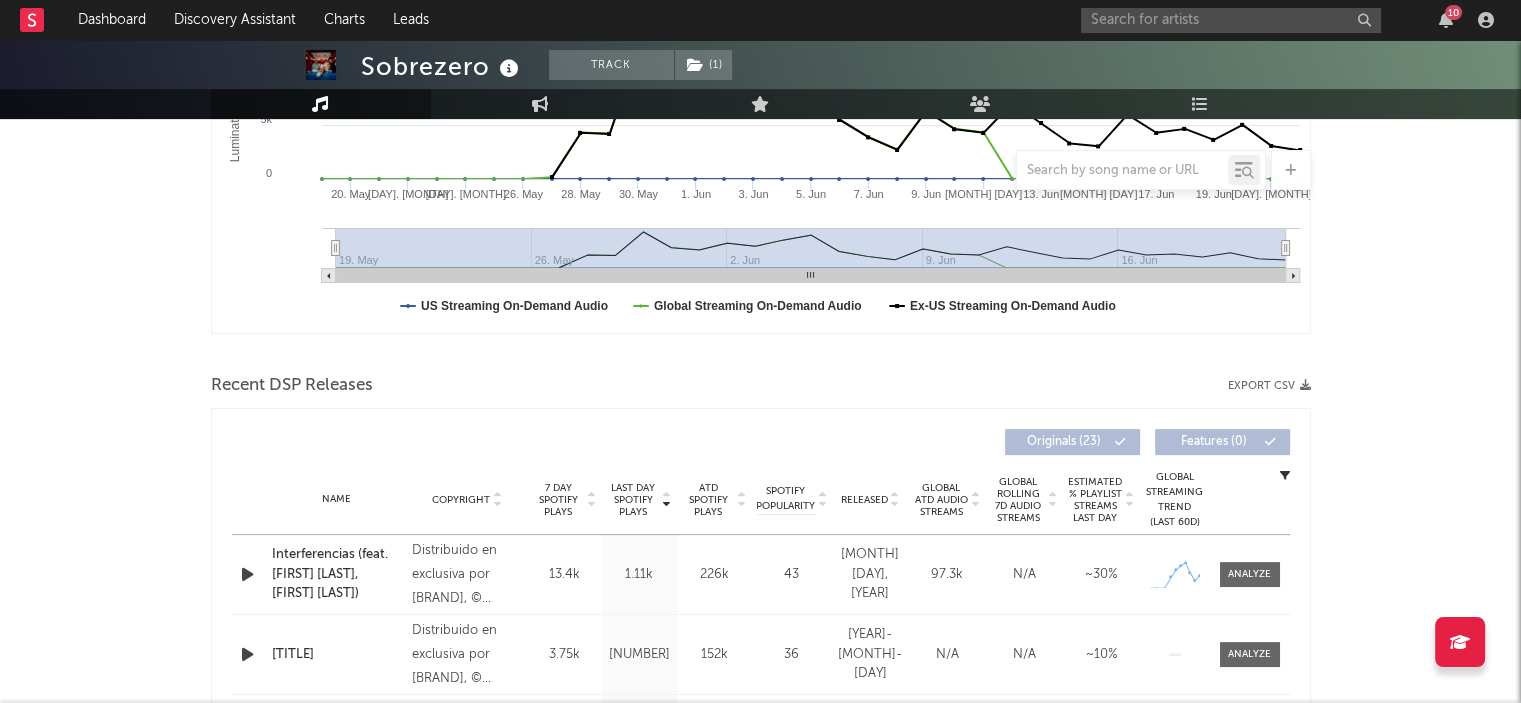 scroll, scrollTop: 500, scrollLeft: 0, axis: vertical 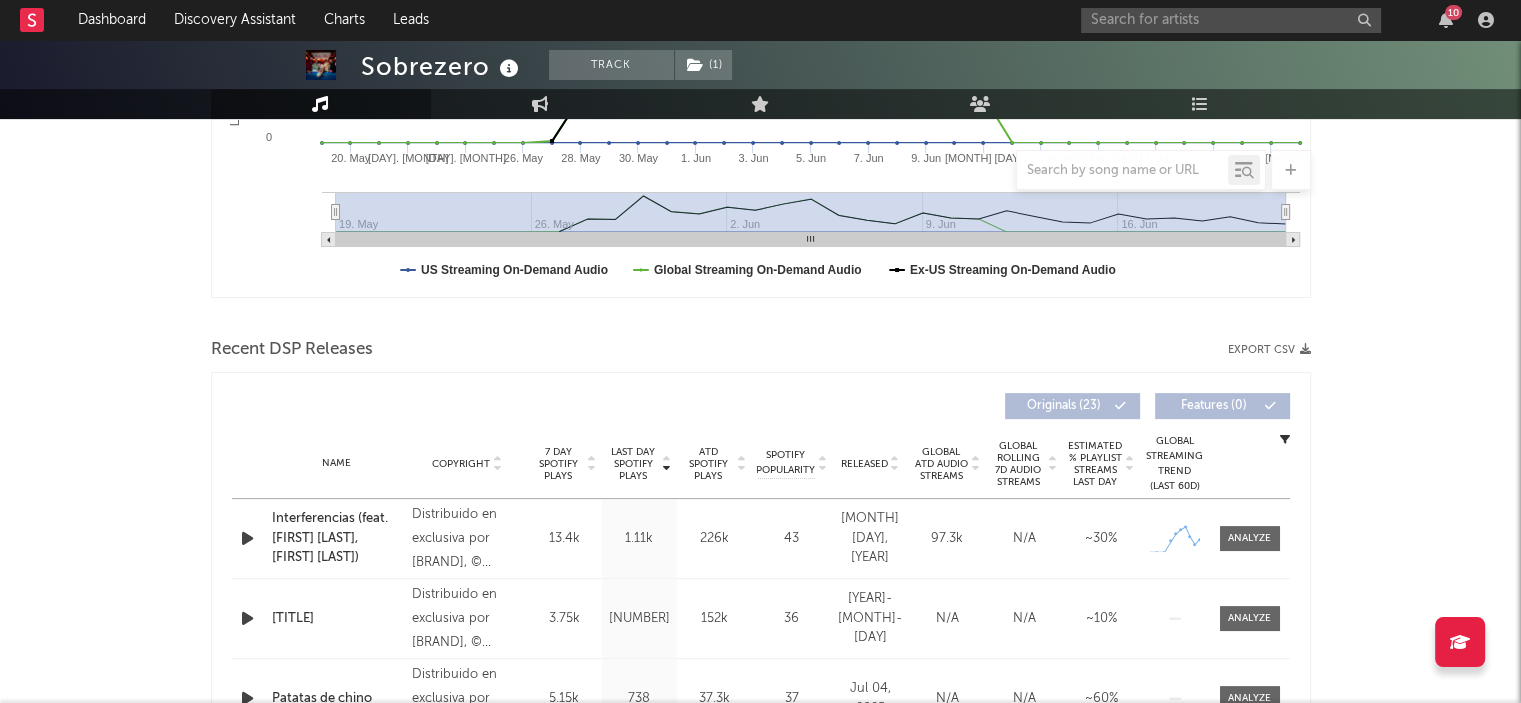 drag, startPoint x: 1414, startPoint y: 227, endPoint x: 1367, endPoint y: 230, distance: 47.095646 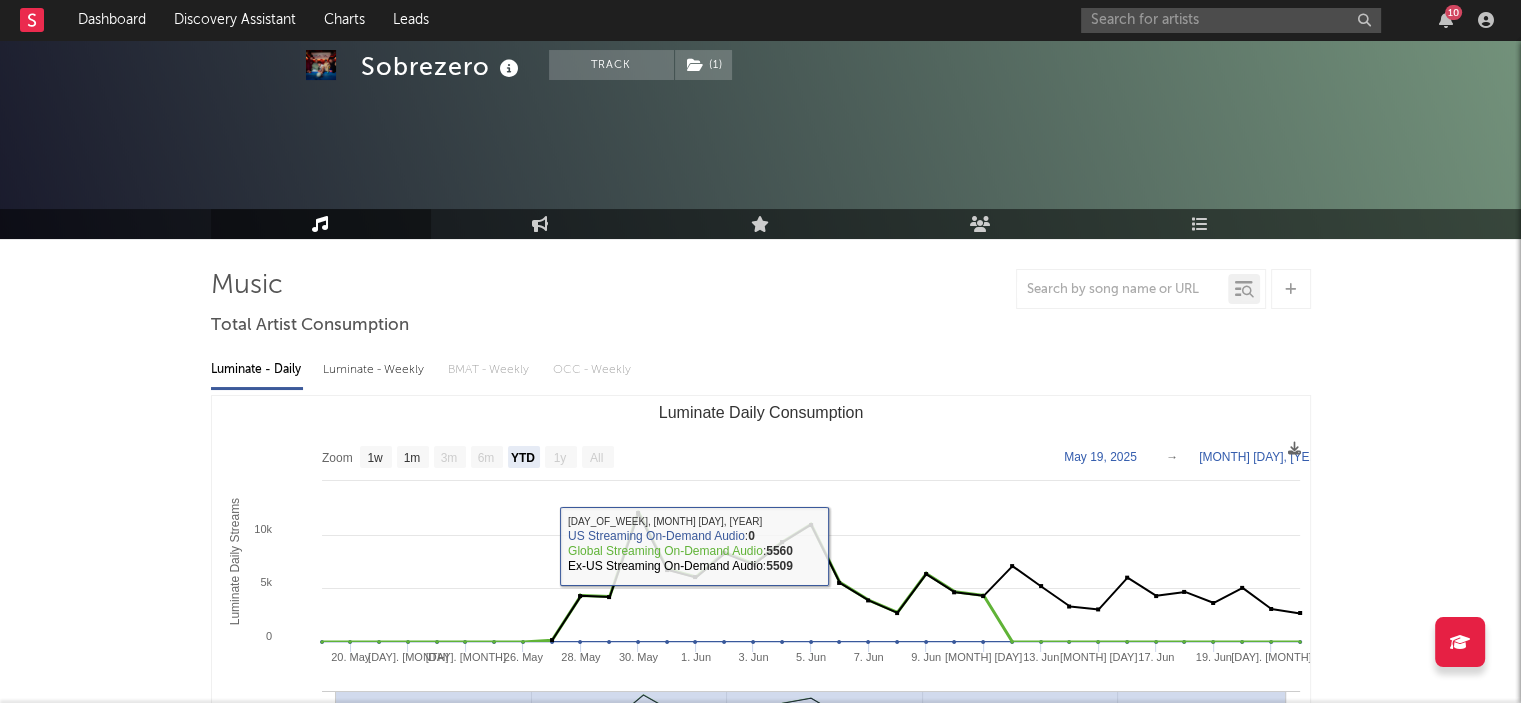 scroll, scrollTop: 0, scrollLeft: 0, axis: both 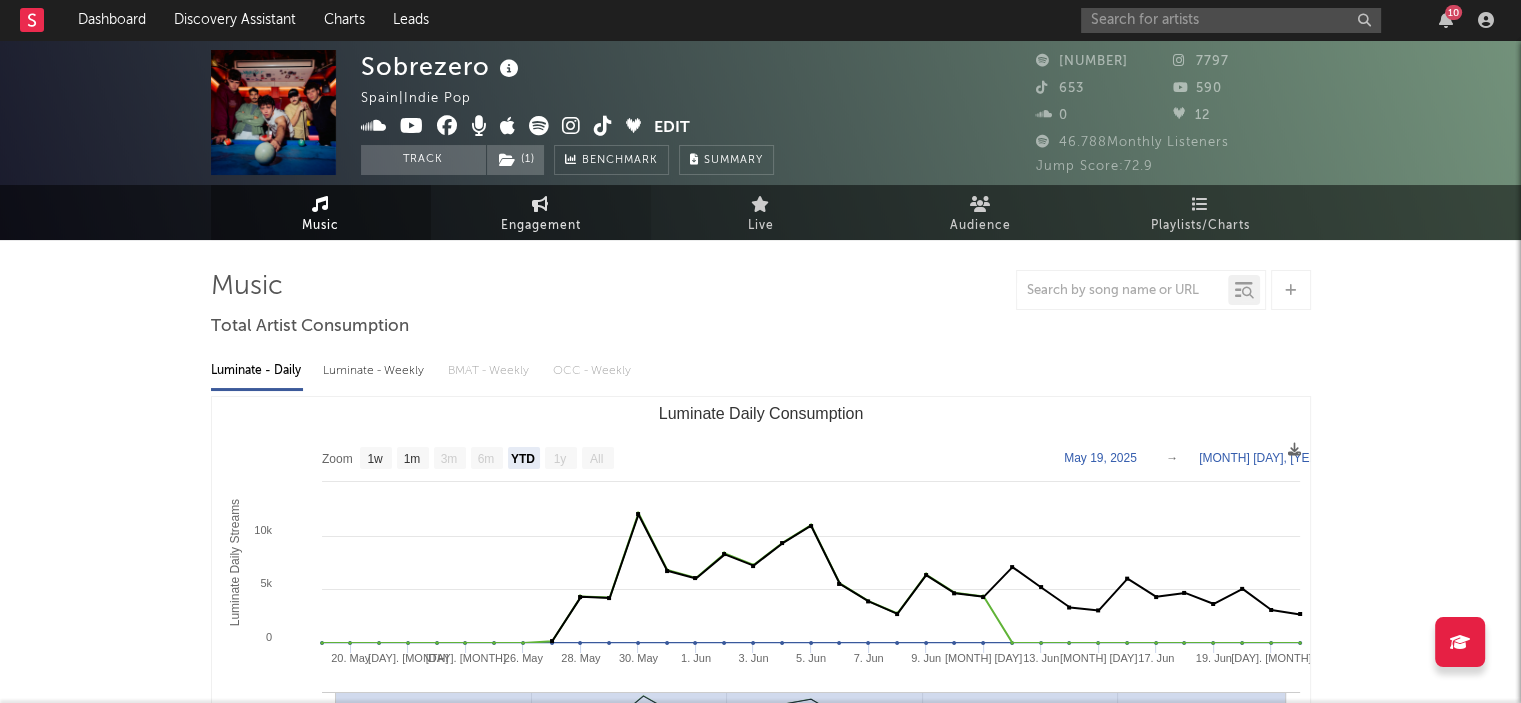 click on "Engagement" at bounding box center (541, 226) 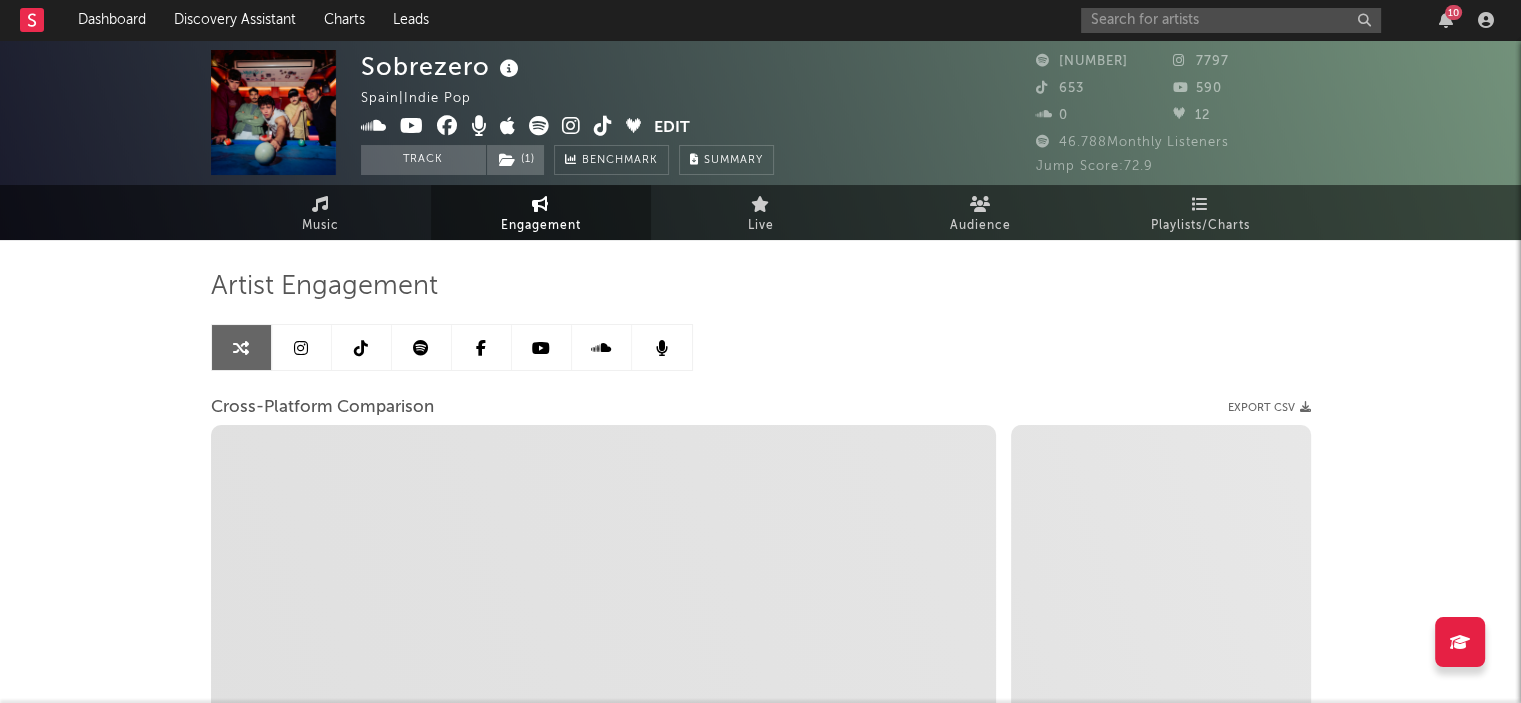select on "1w" 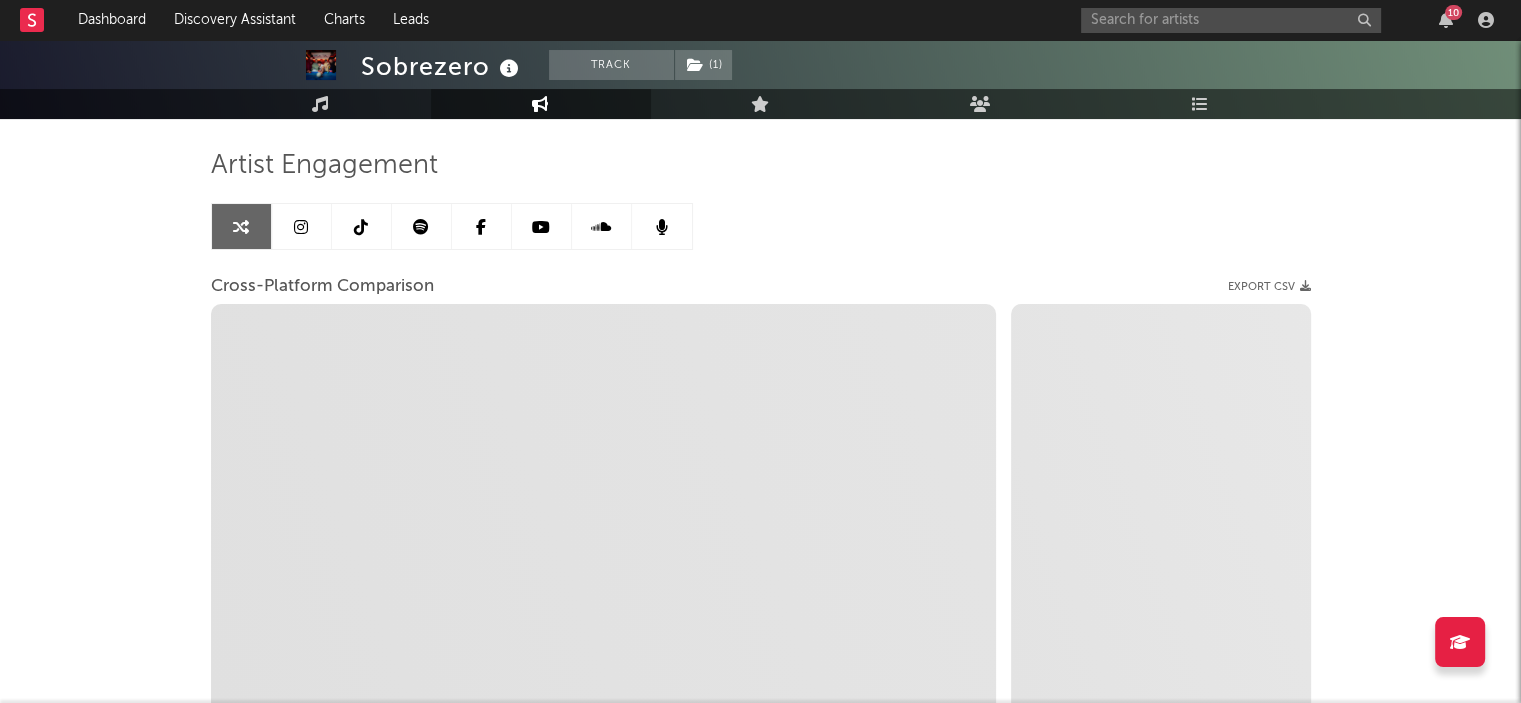 scroll, scrollTop: 200, scrollLeft: 0, axis: vertical 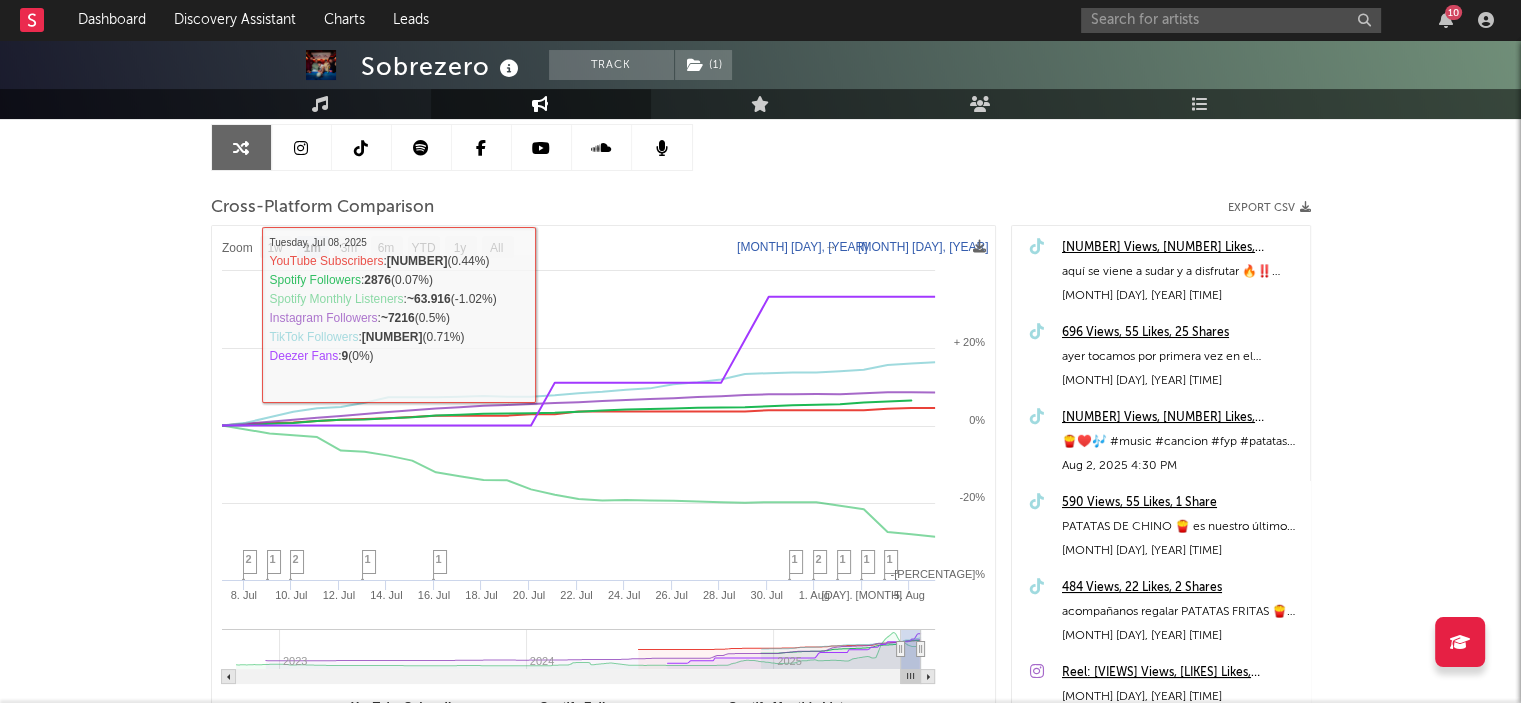 click on "Cross-Platform Comparison Export CSV" at bounding box center (761, 208) 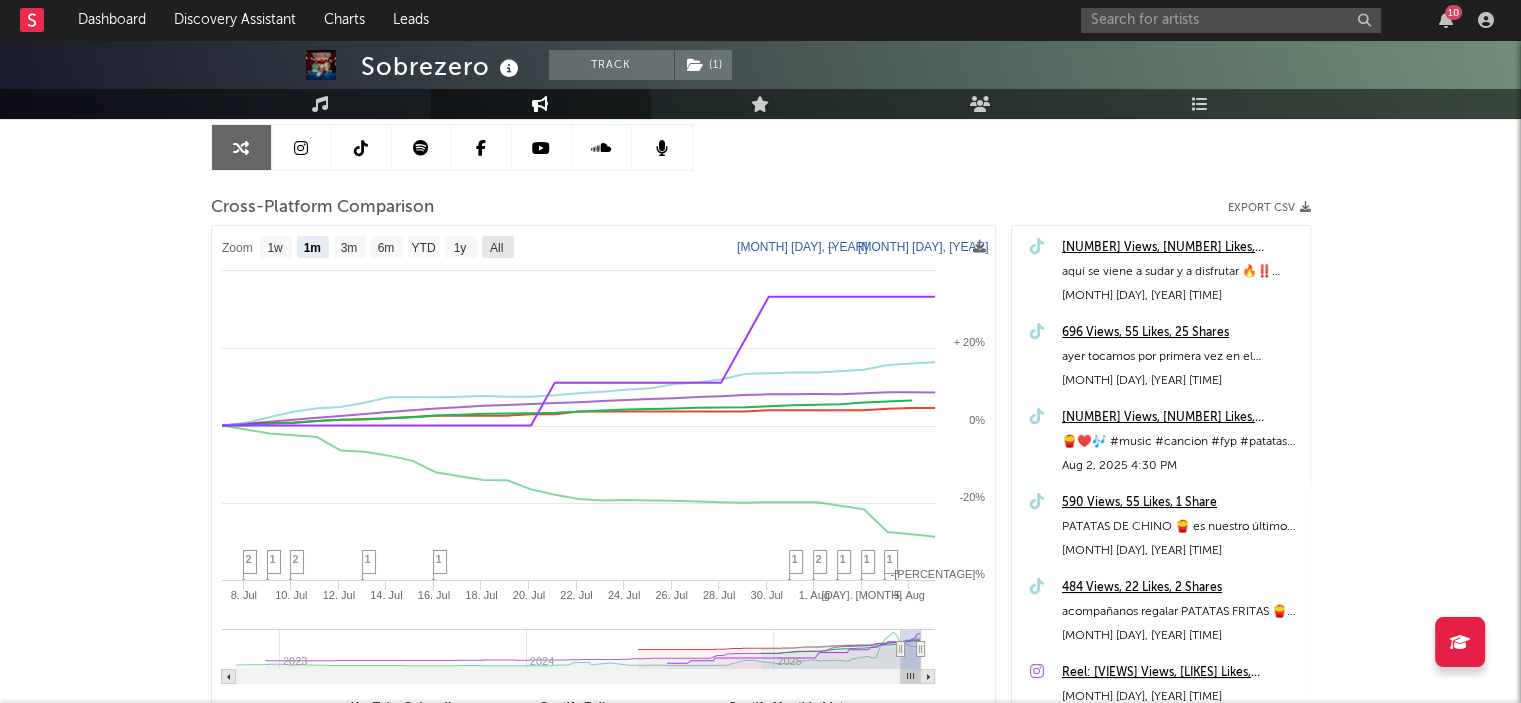 click 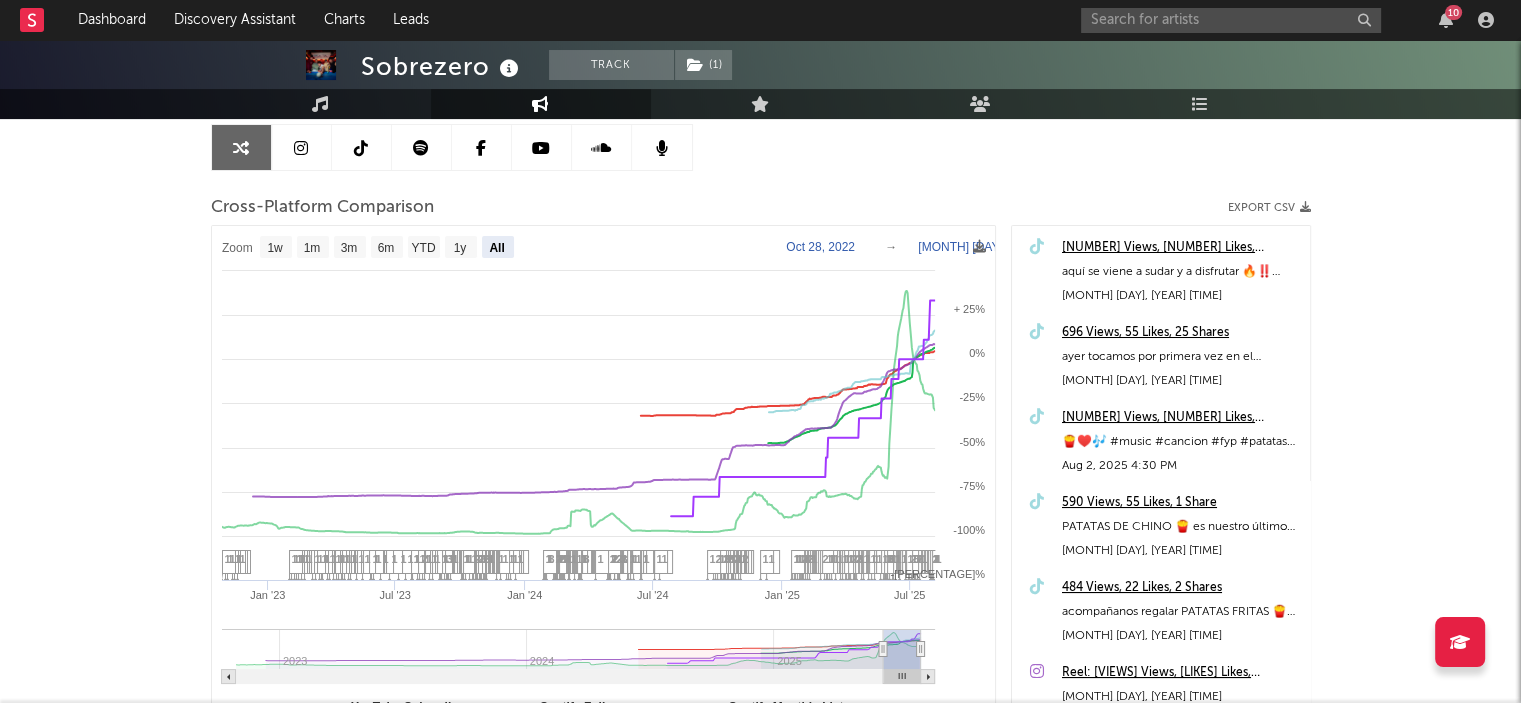 select on "All" 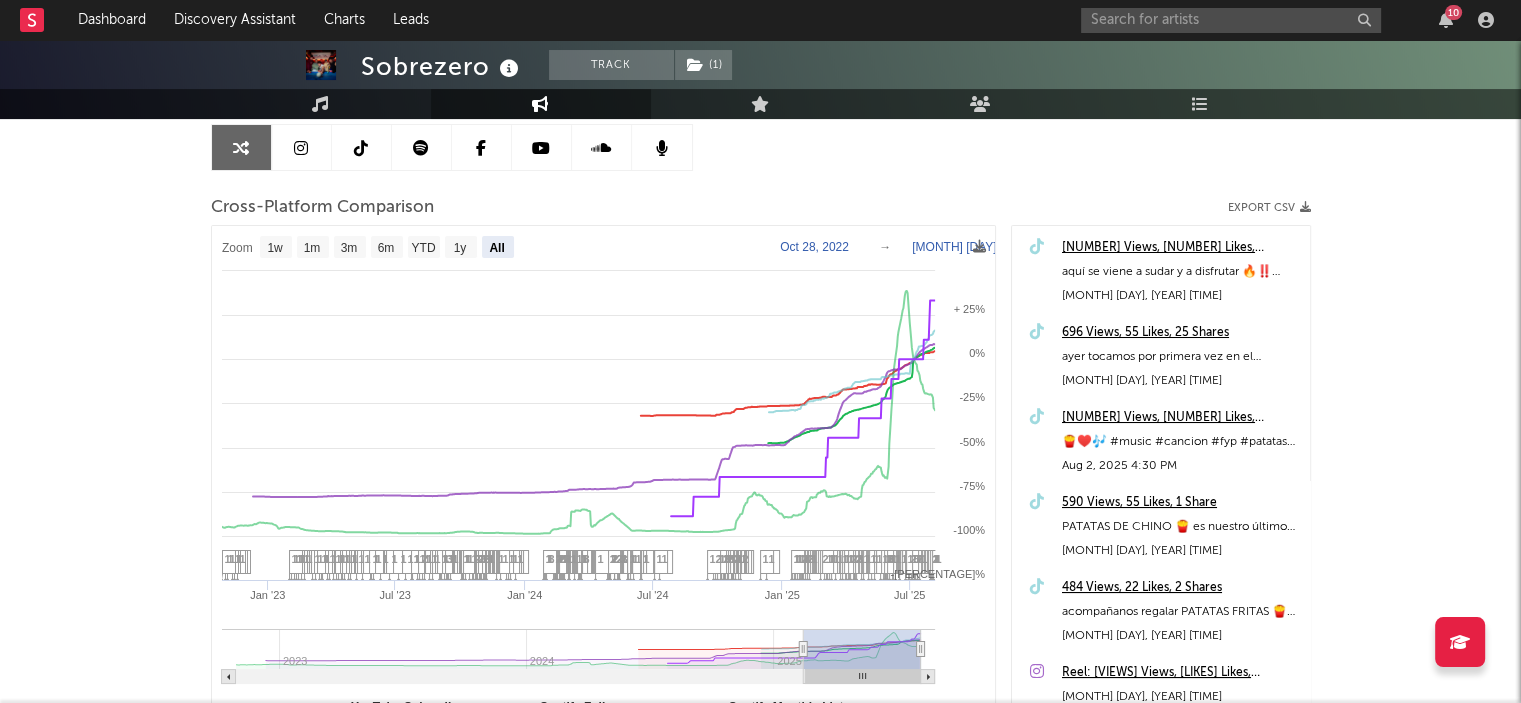 select on "All" 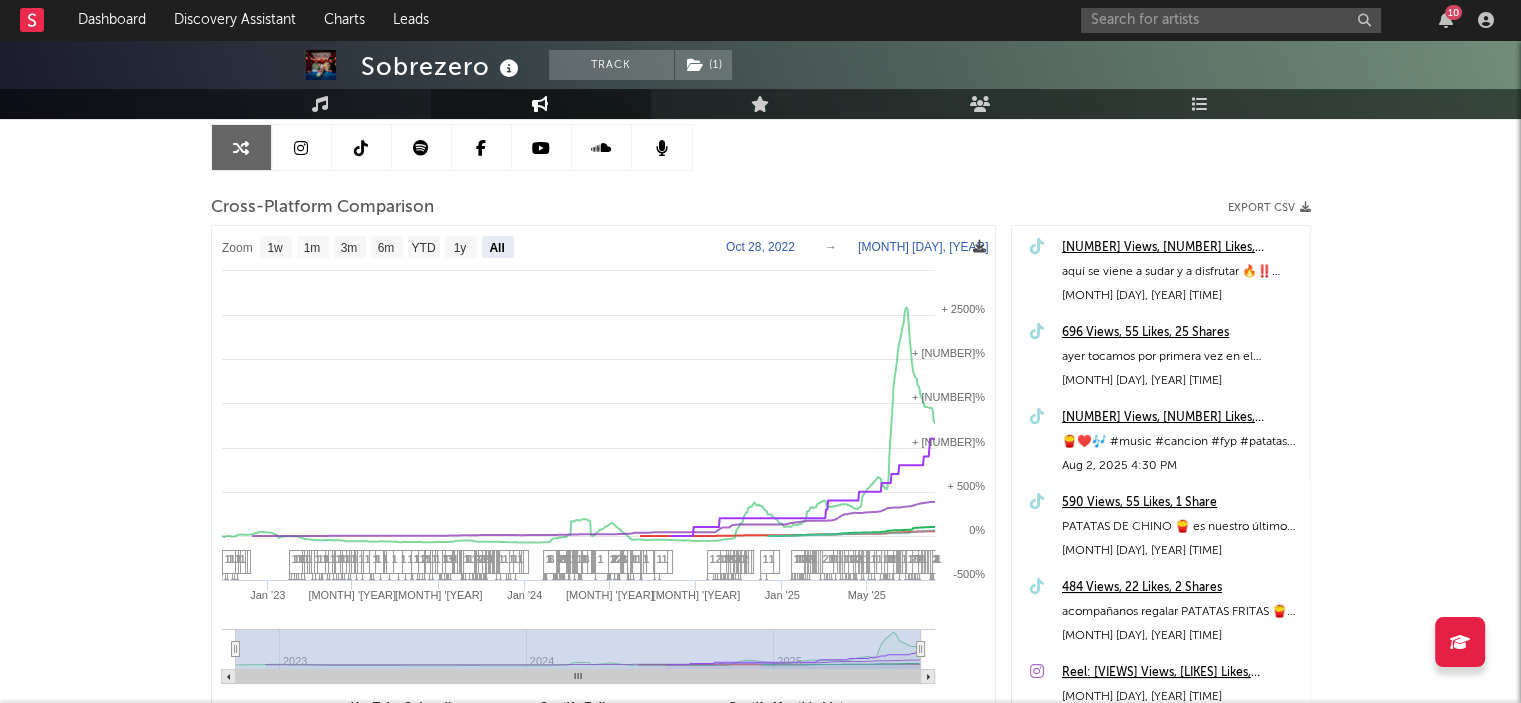 click at bounding box center (979, 246) 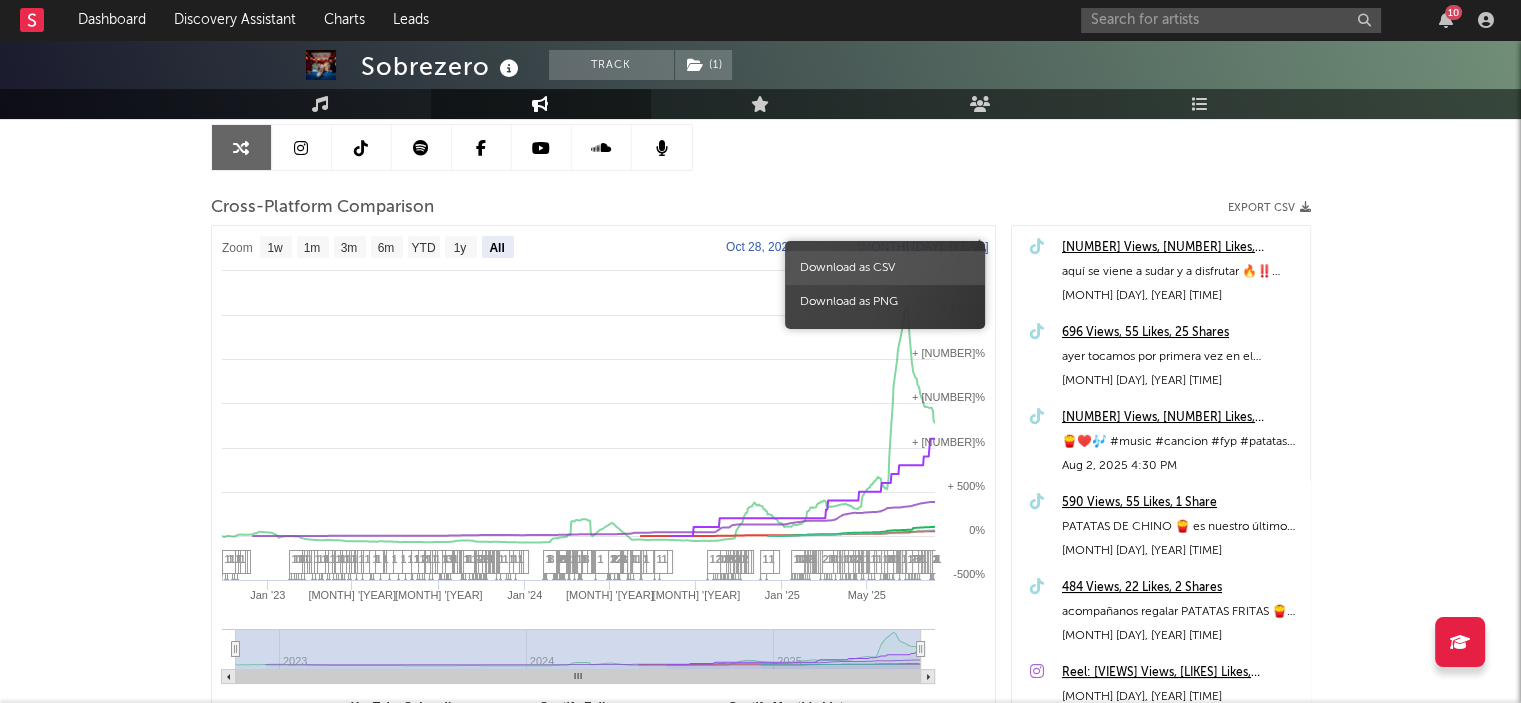 click on "Download as CSV" at bounding box center [885, 268] 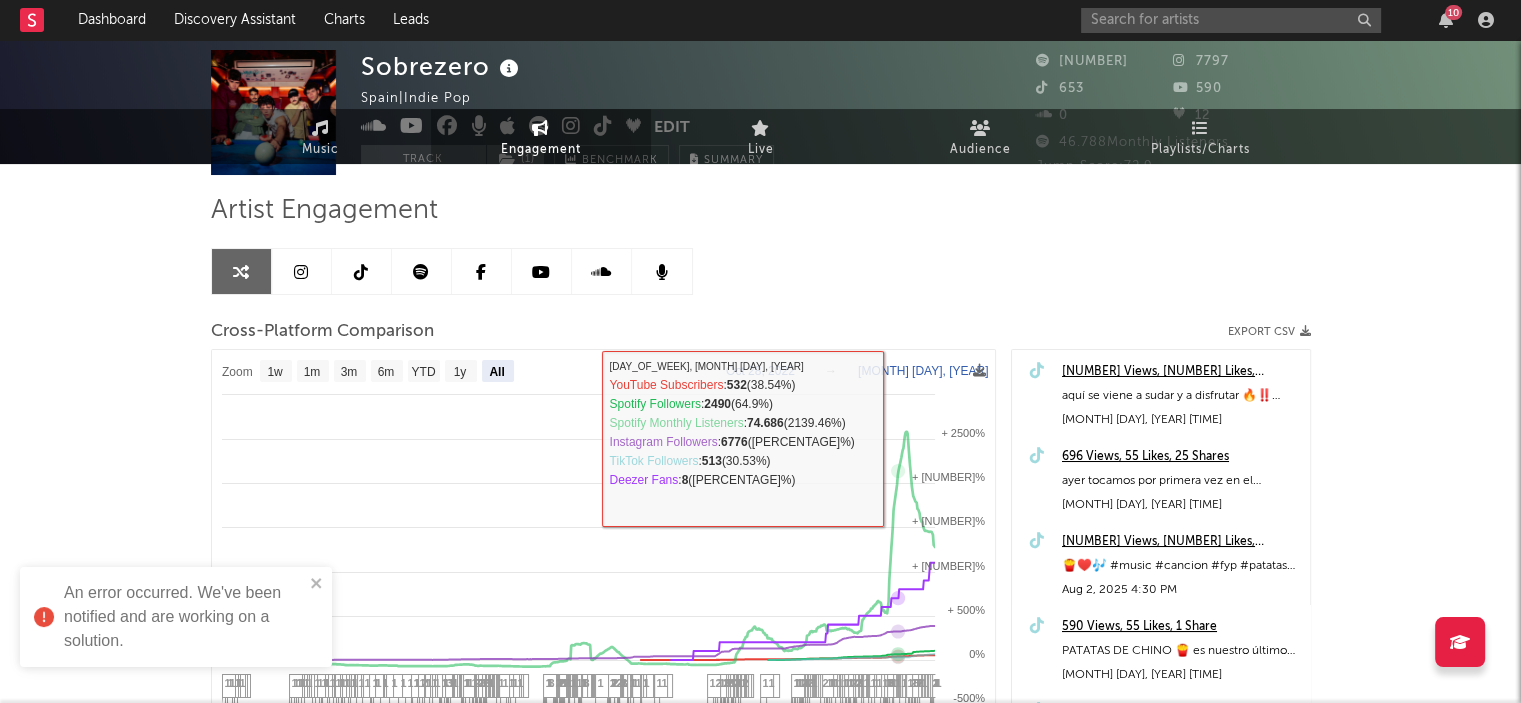 scroll, scrollTop: 0, scrollLeft: 0, axis: both 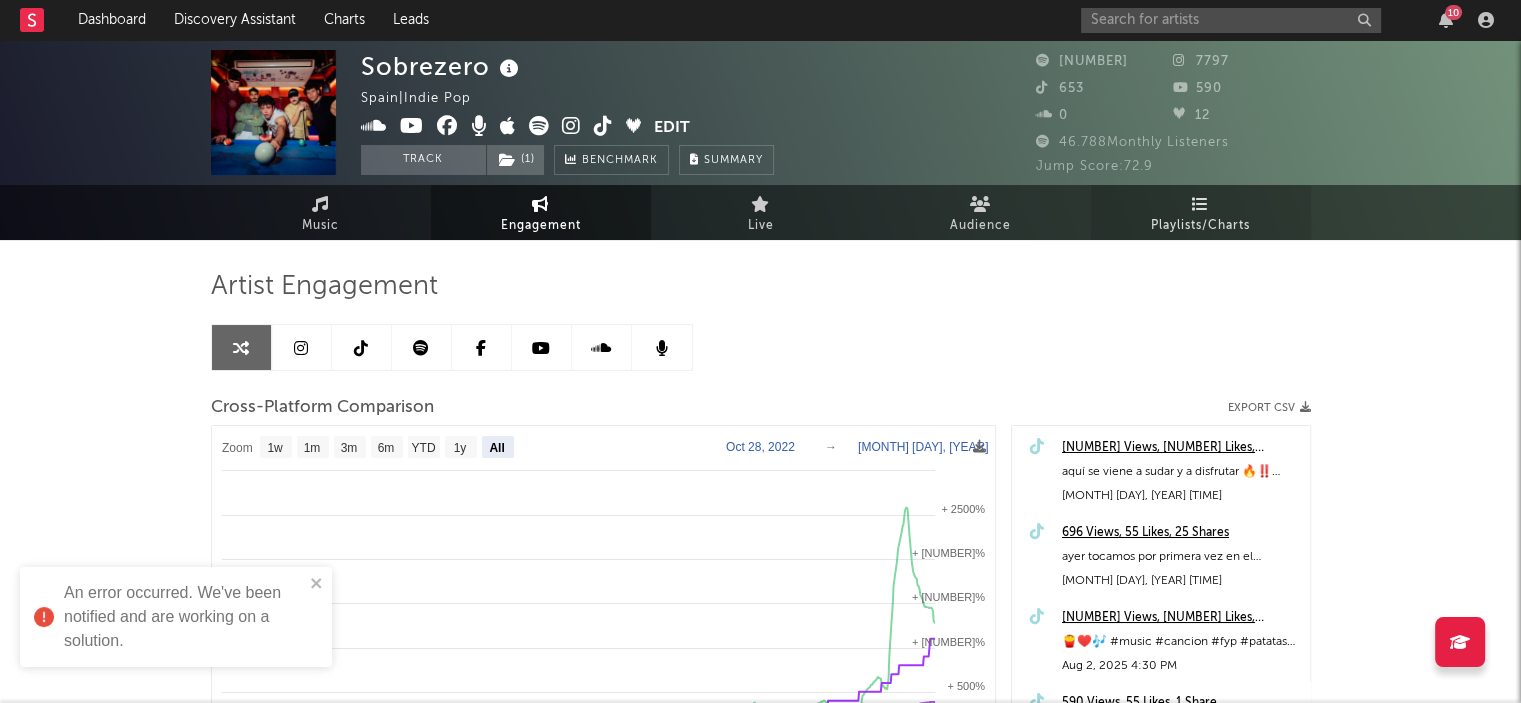 click on "Playlists/Charts" at bounding box center [1201, 212] 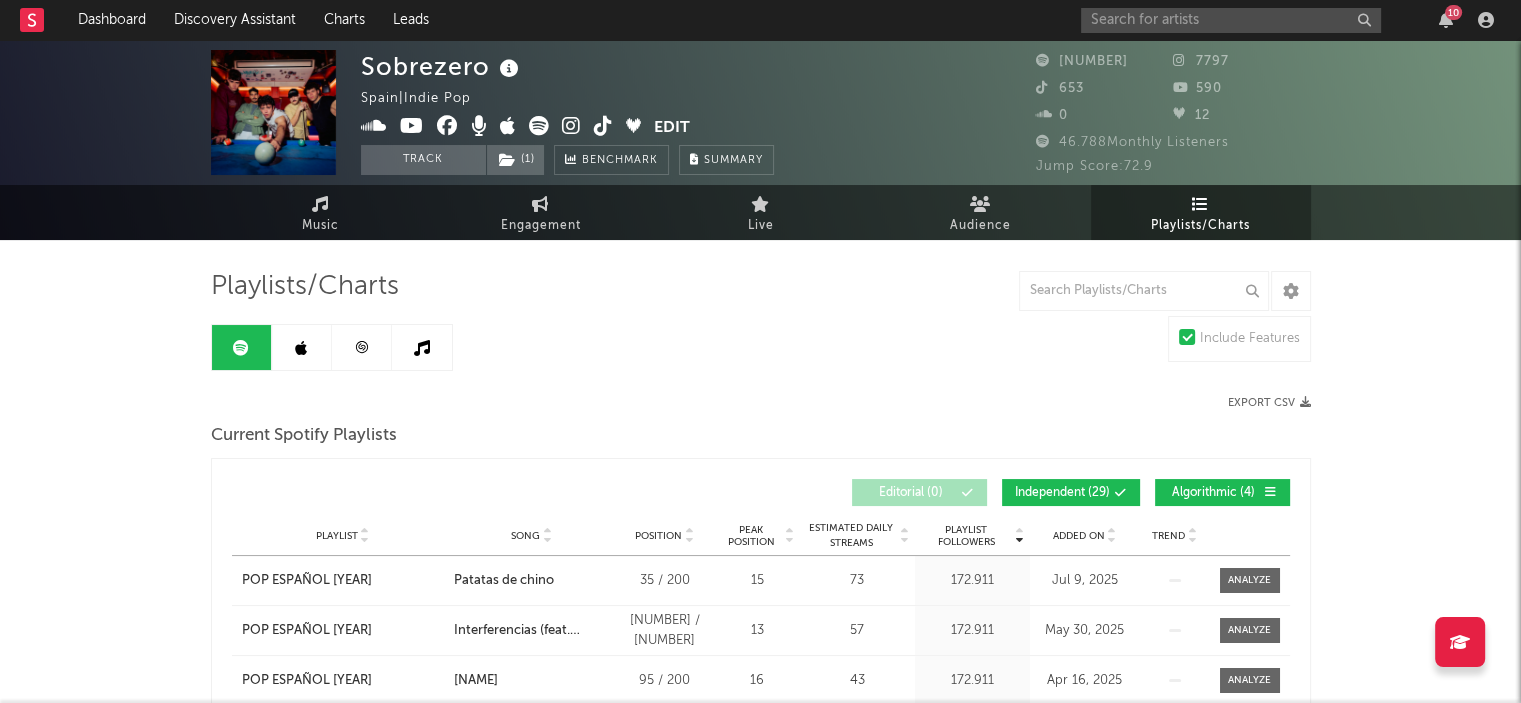 click on "Export CSV" at bounding box center [1269, 403] 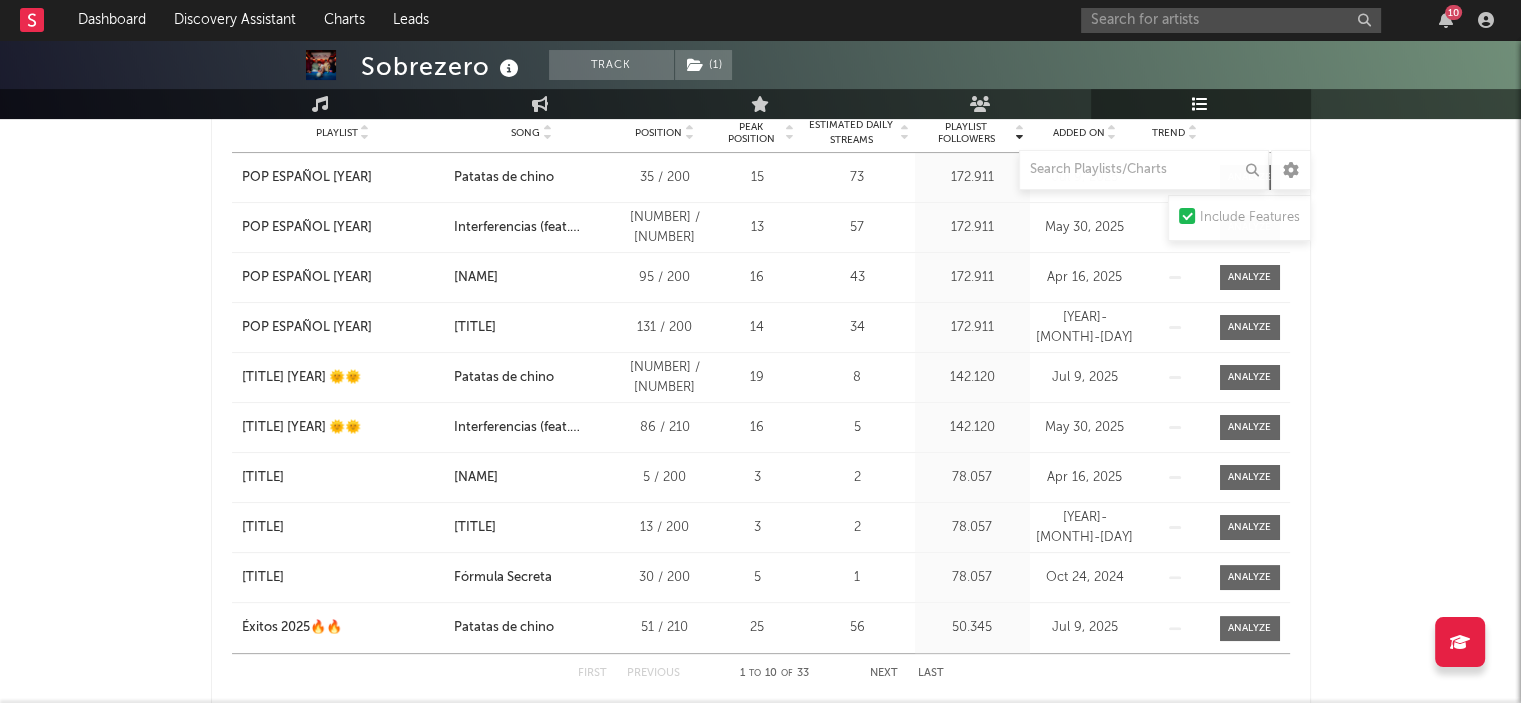 scroll, scrollTop: 300, scrollLeft: 0, axis: vertical 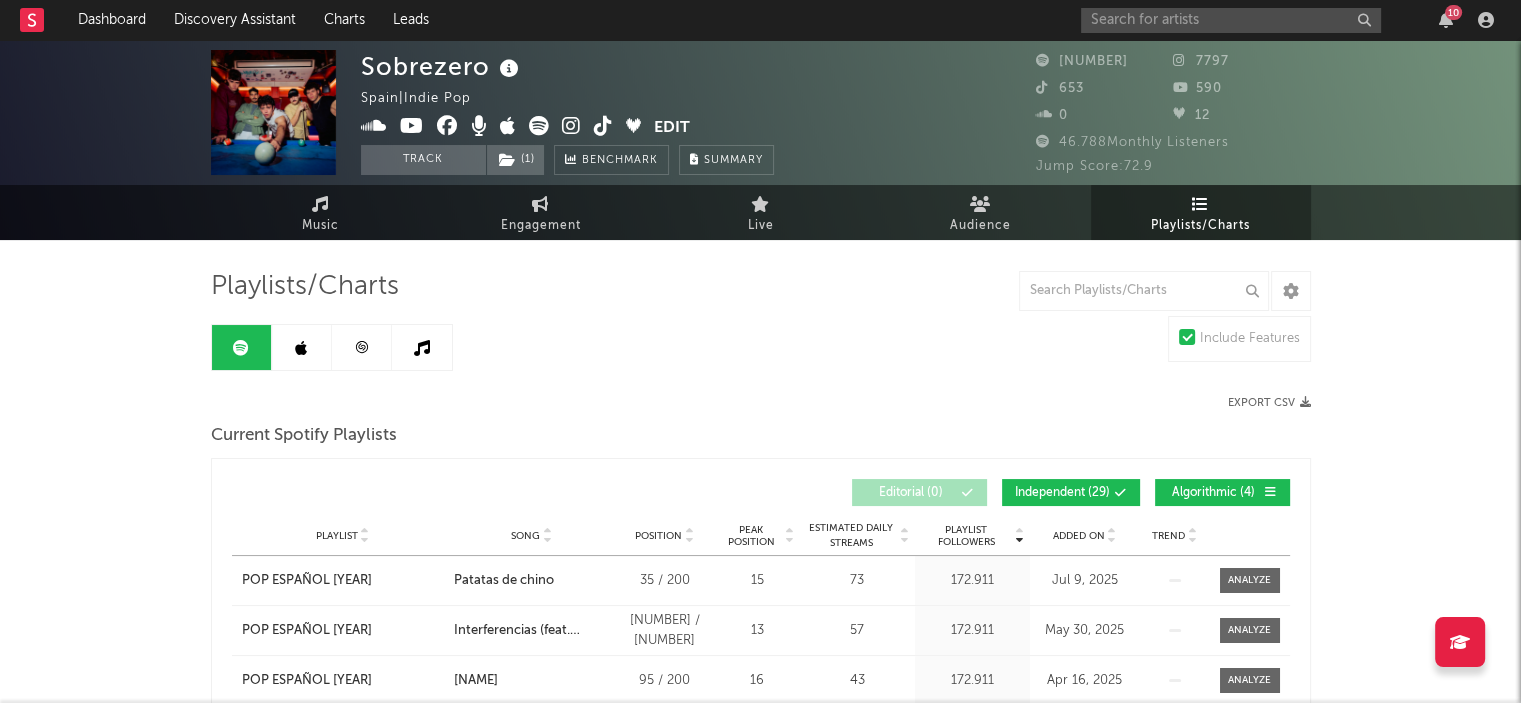drag, startPoint x: 336, startPoint y: 211, endPoint x: 364, endPoint y: 259, distance: 55.569775 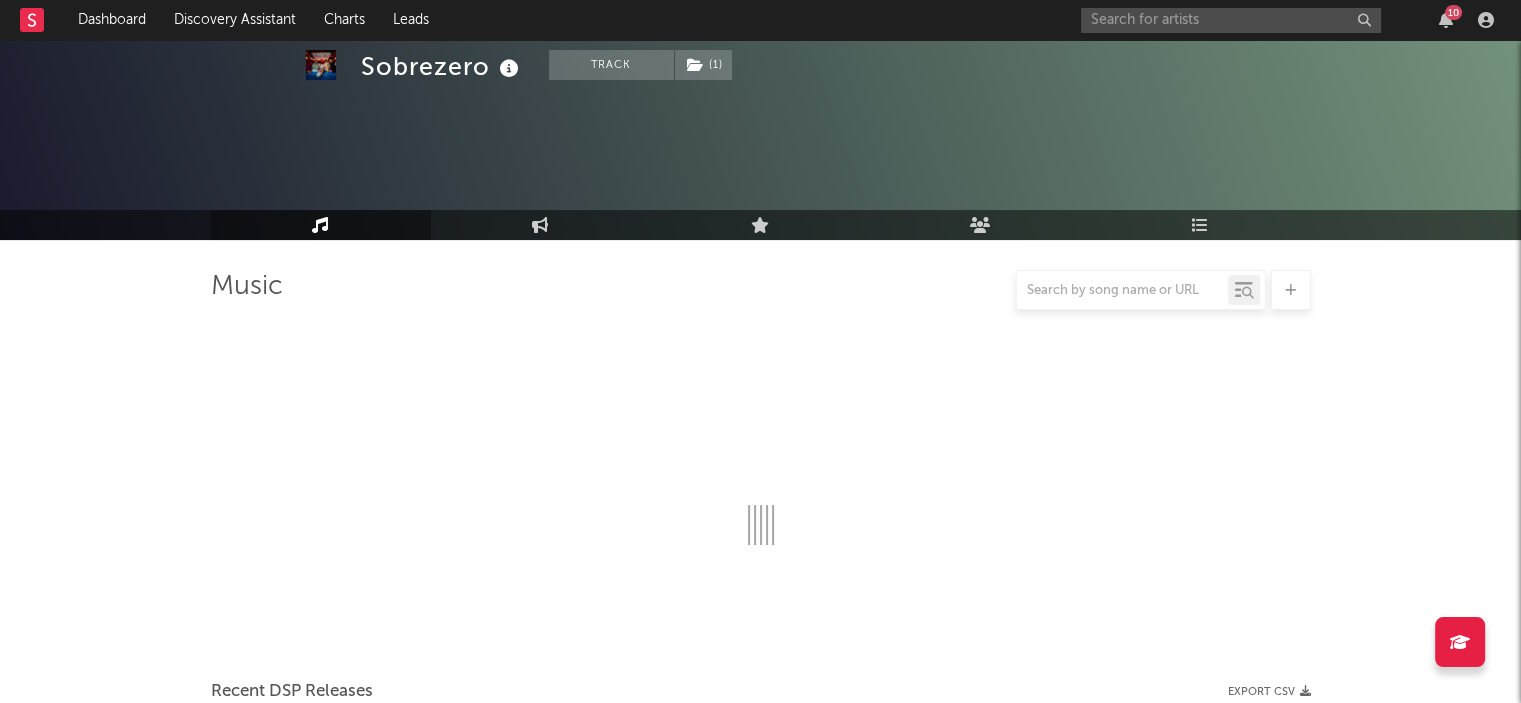 select on "1w" 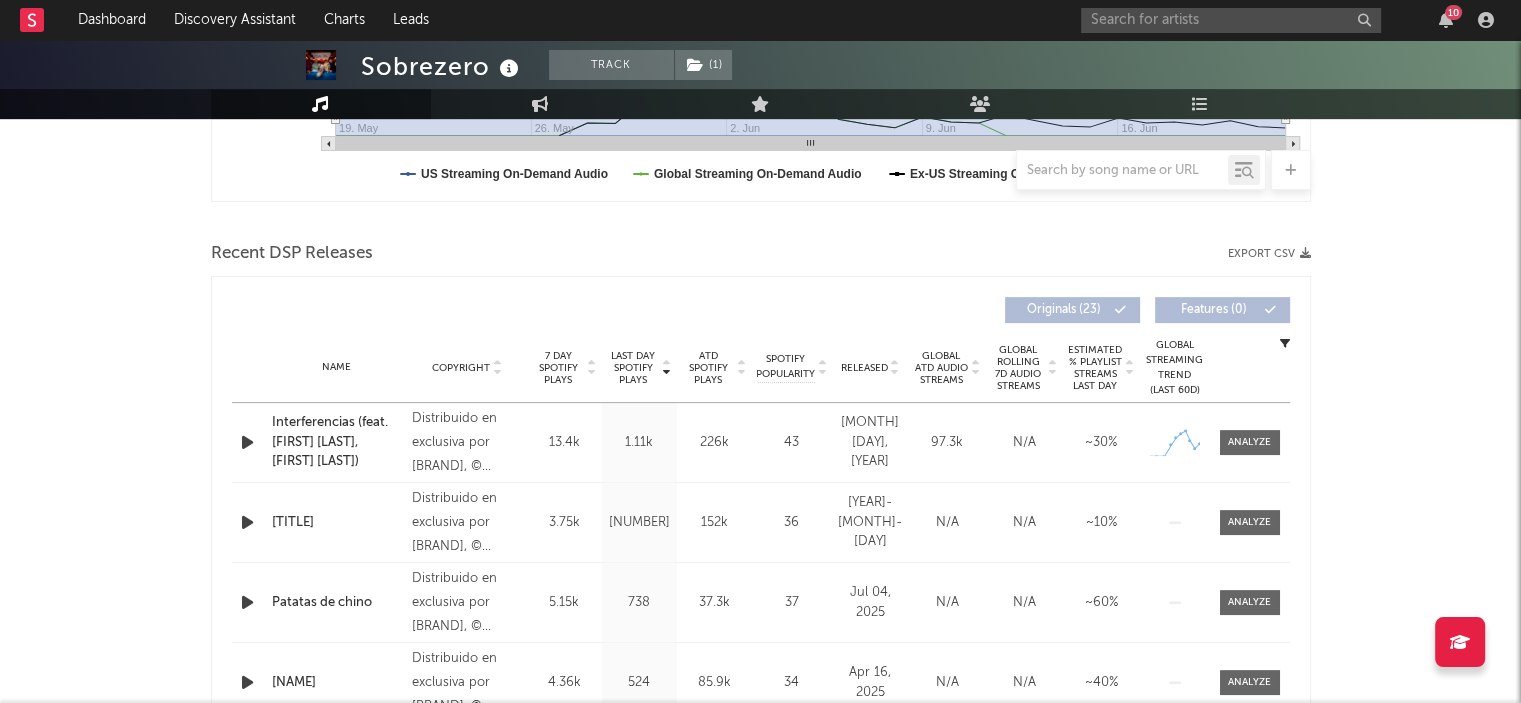 scroll, scrollTop: 600, scrollLeft: 0, axis: vertical 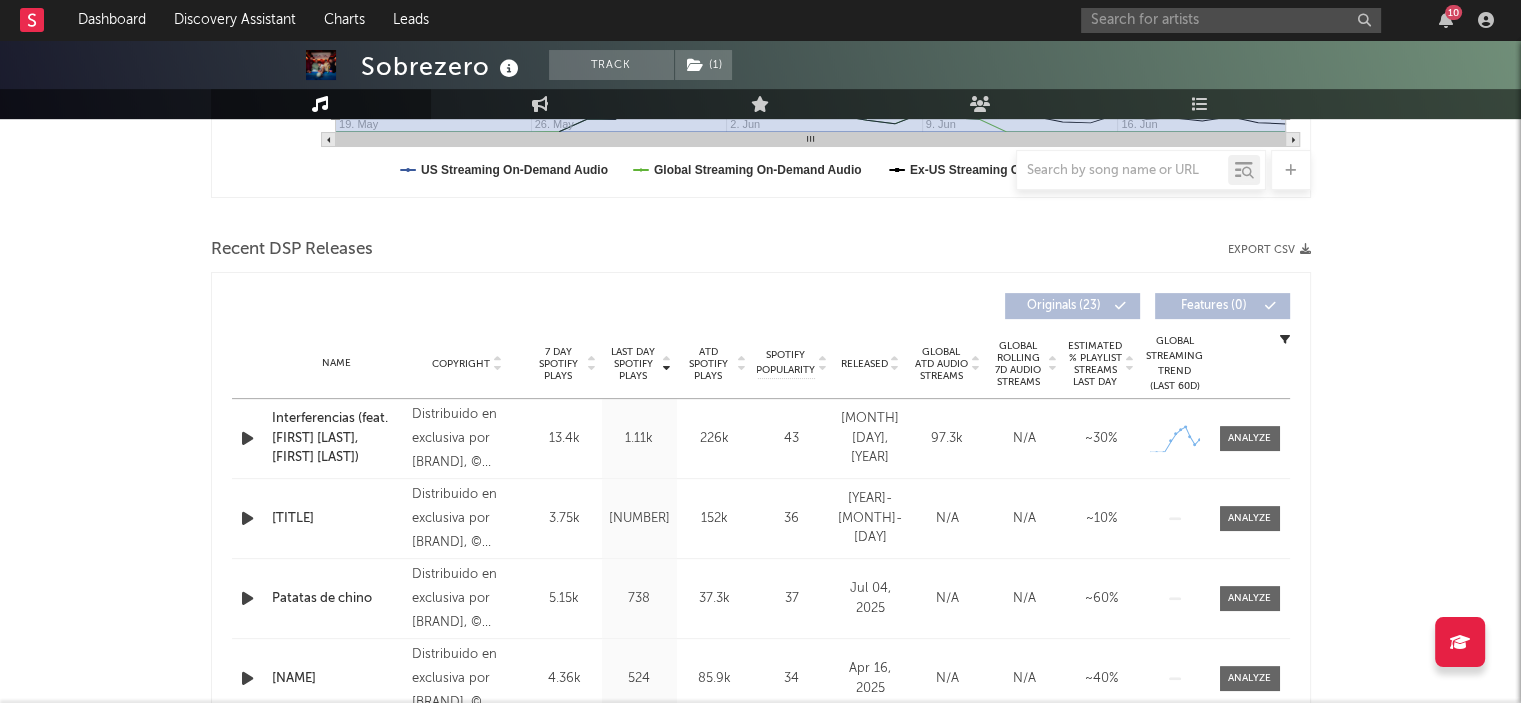 click on "Export CSV" at bounding box center [1269, 250] 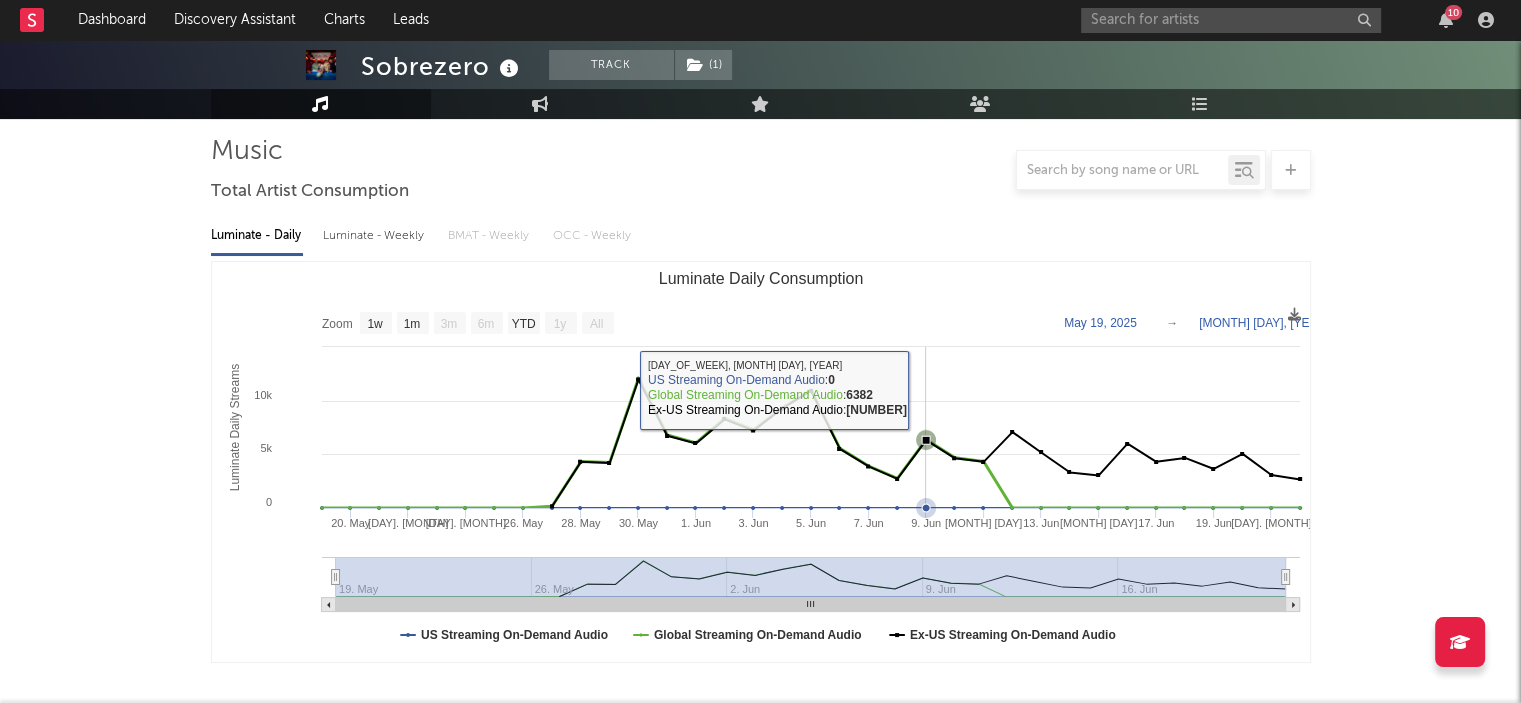 scroll, scrollTop: 100, scrollLeft: 0, axis: vertical 